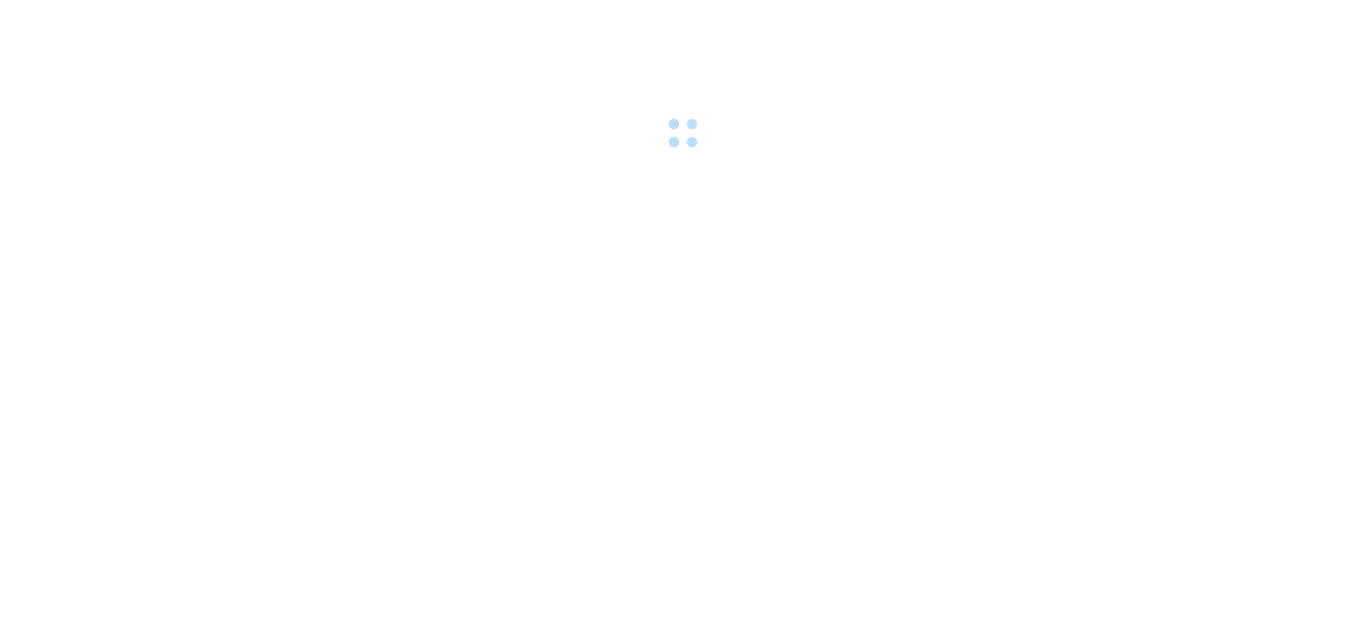 scroll, scrollTop: 0, scrollLeft: 0, axis: both 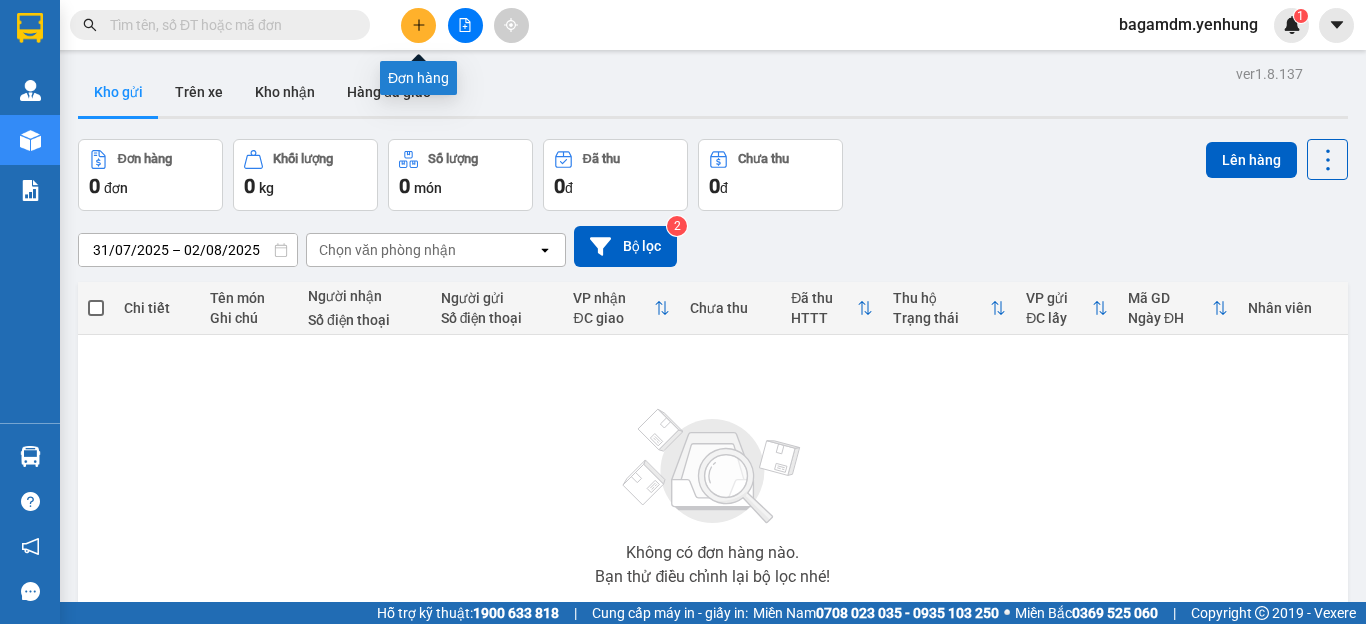 click at bounding box center [418, 25] 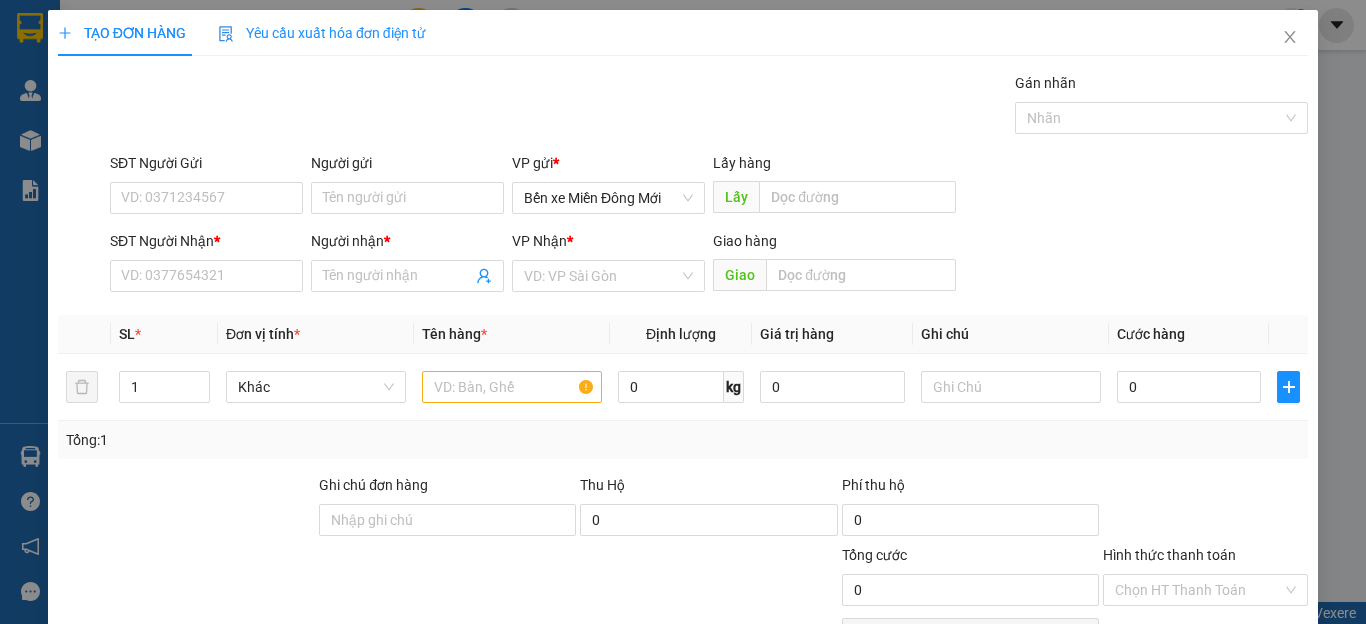 click on "SĐT Người Nhận  * VD: 0377654321" at bounding box center [206, 265] 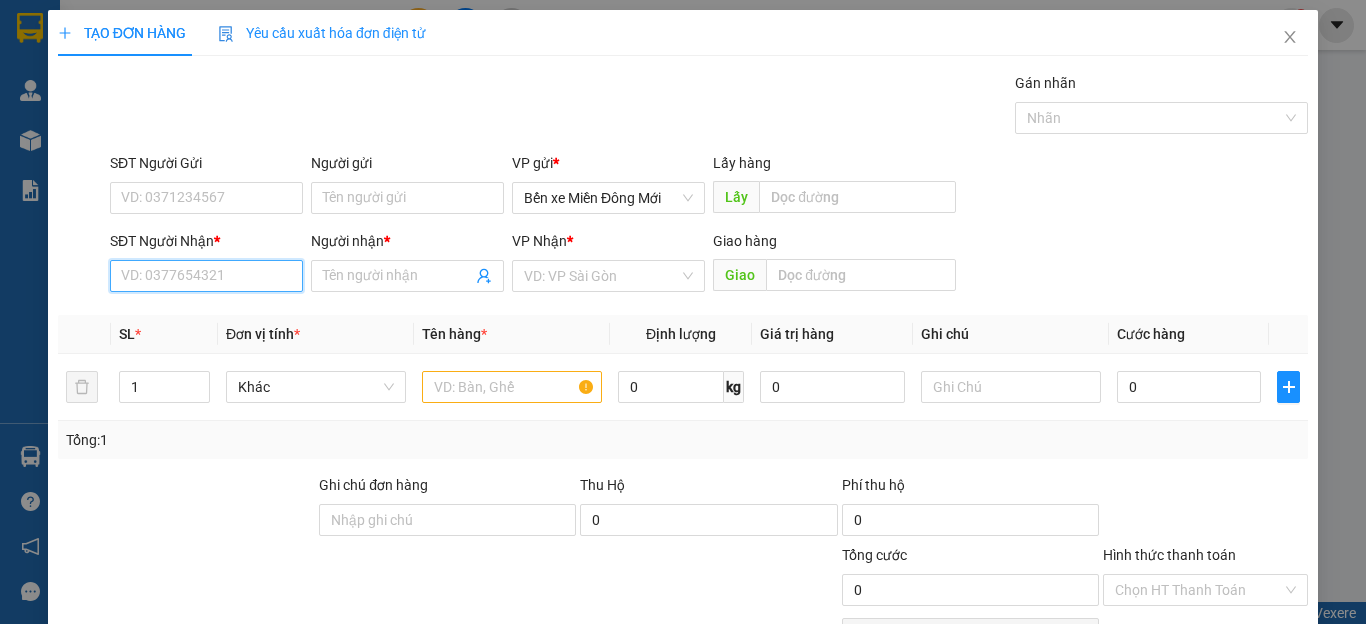 click on "SĐT Người Nhận  *" at bounding box center [206, 276] 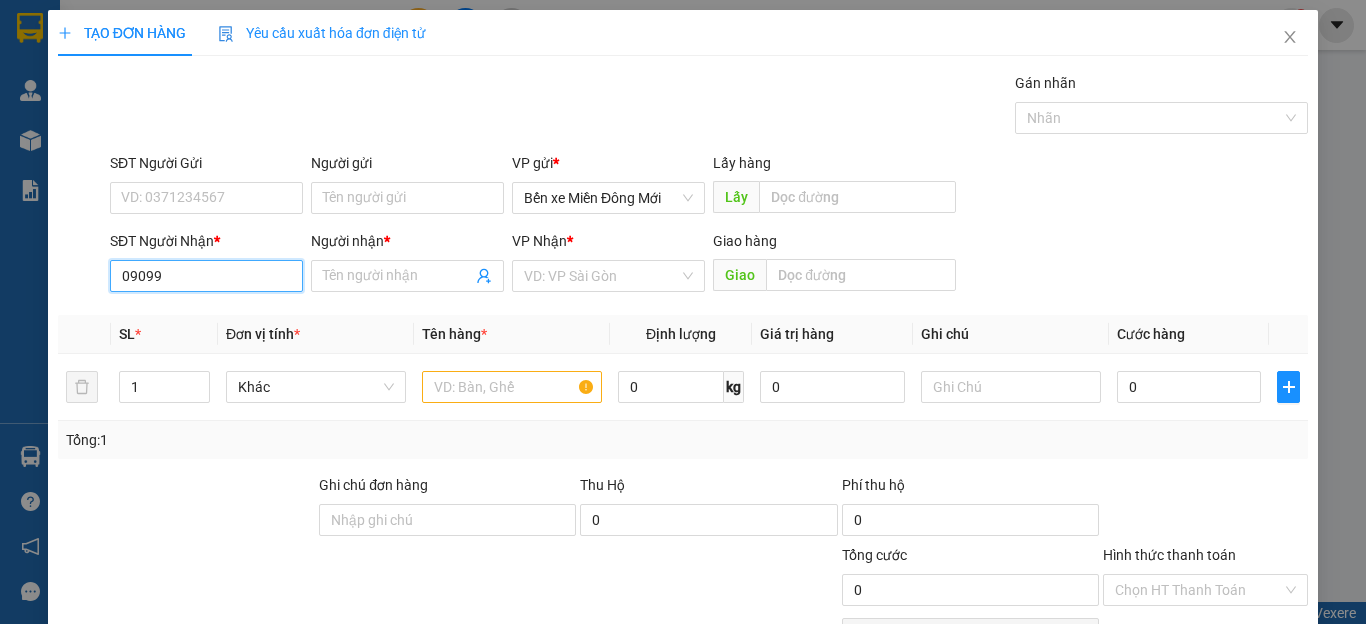 type on "09099" 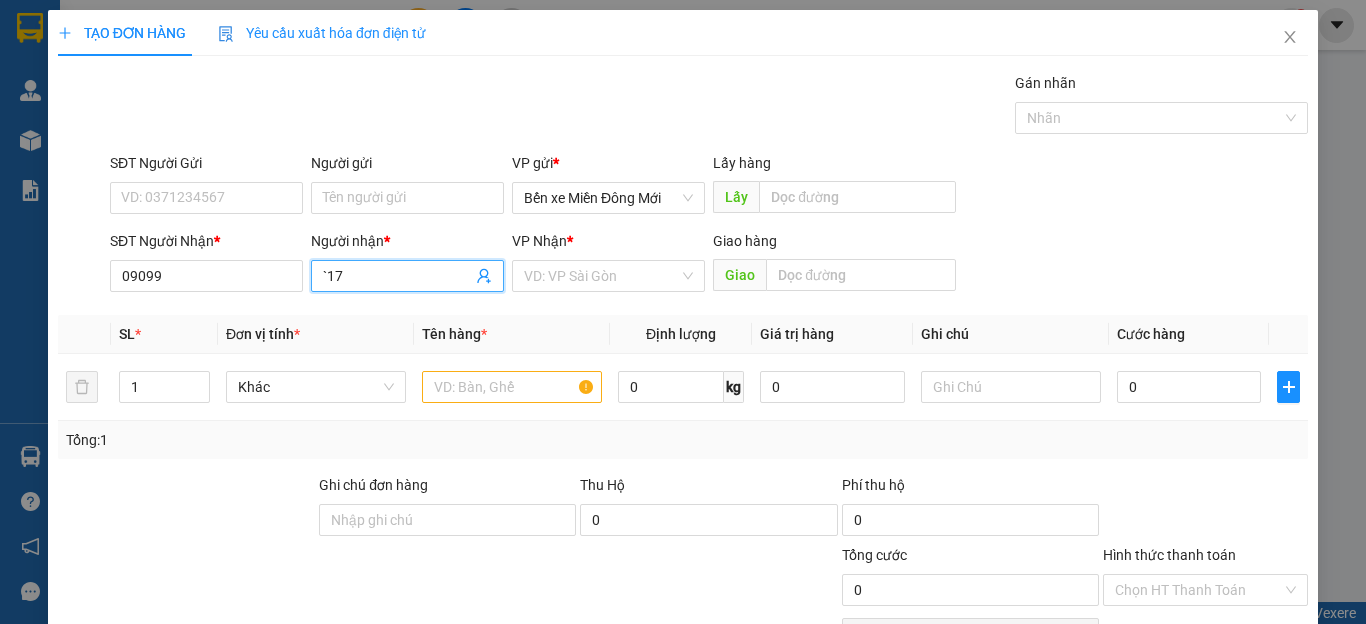 click on "`17" at bounding box center (397, 276) 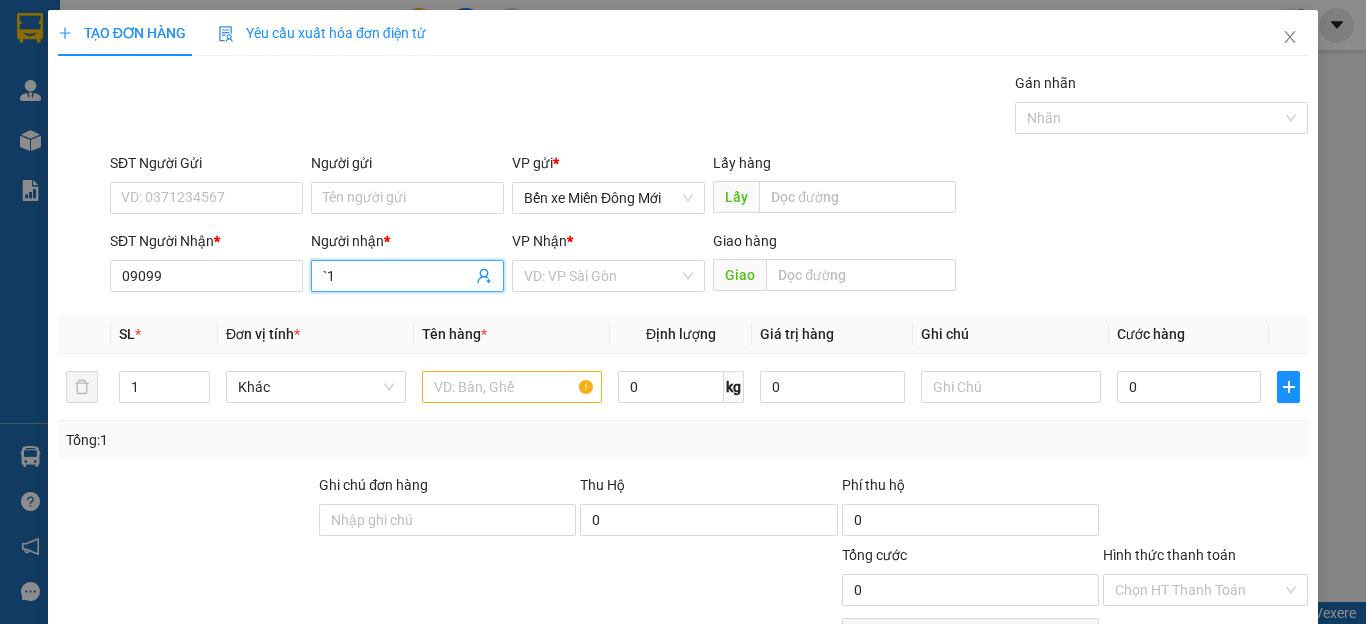 type on "`" 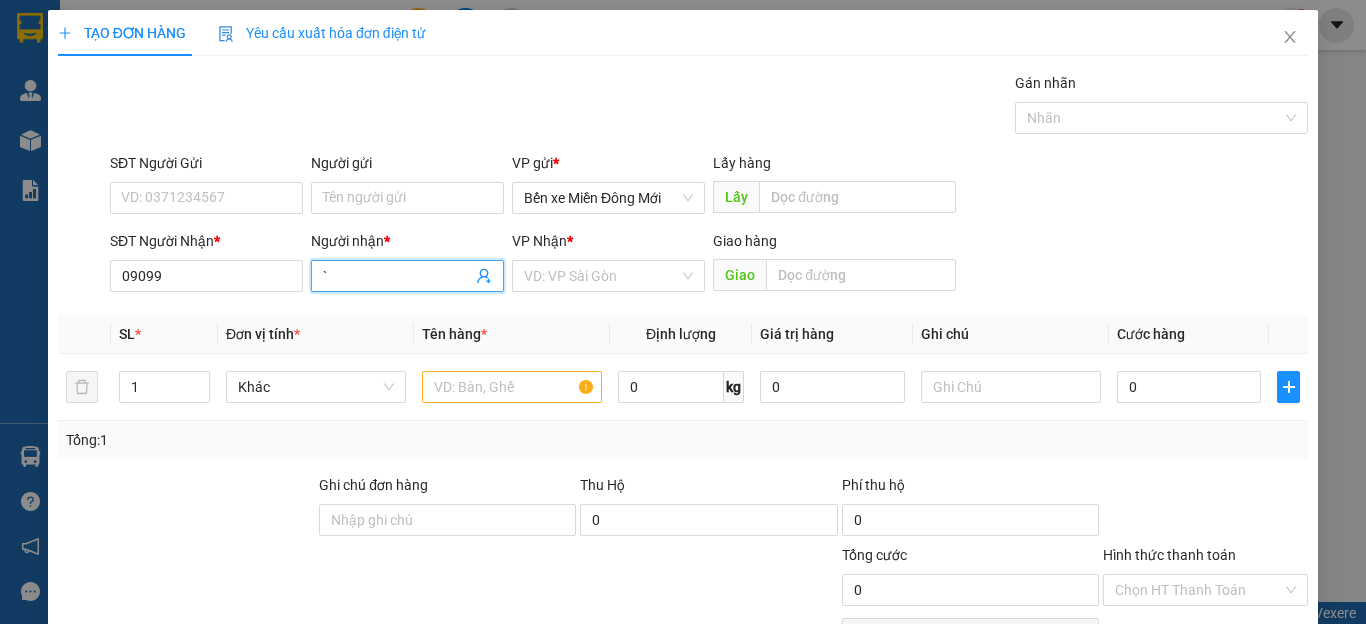 type 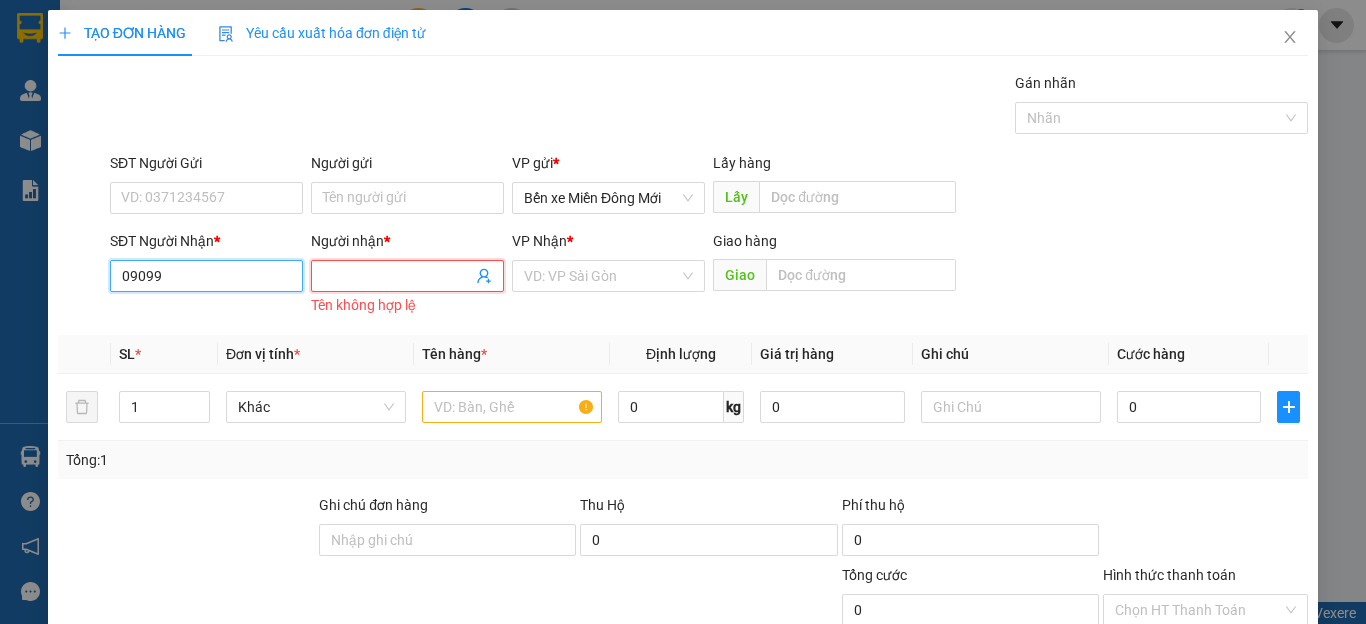click on "09099" at bounding box center (206, 276) 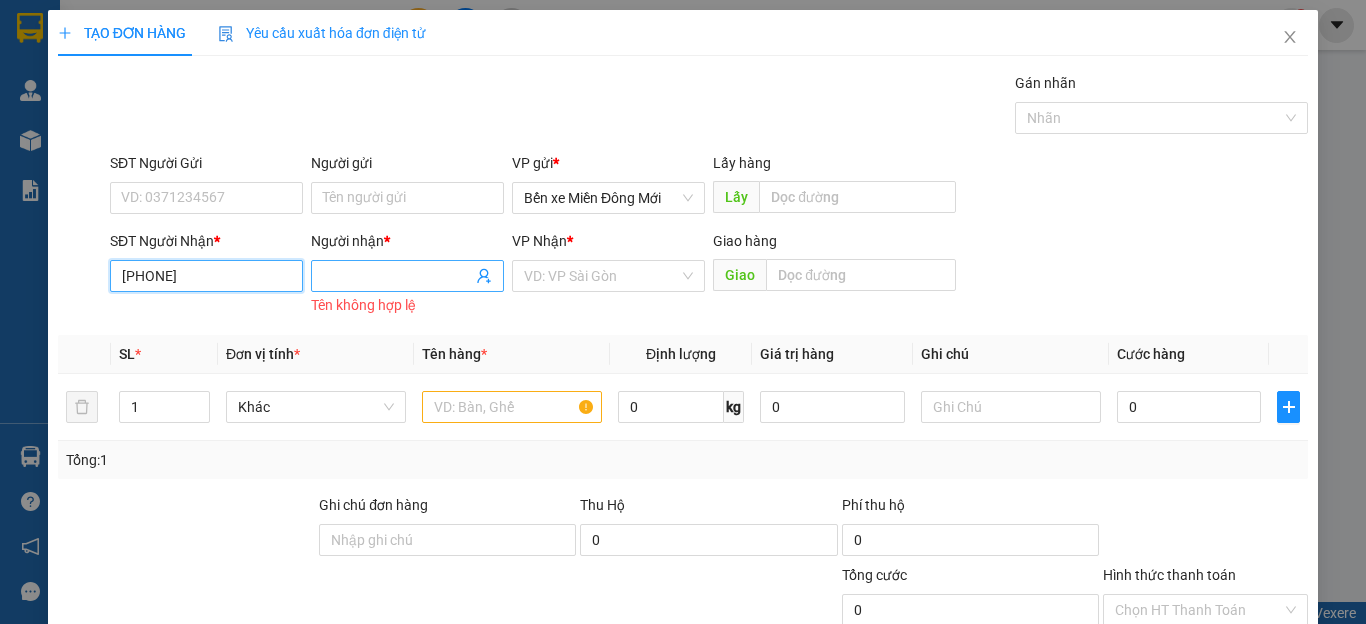 type on "[PHONE]" 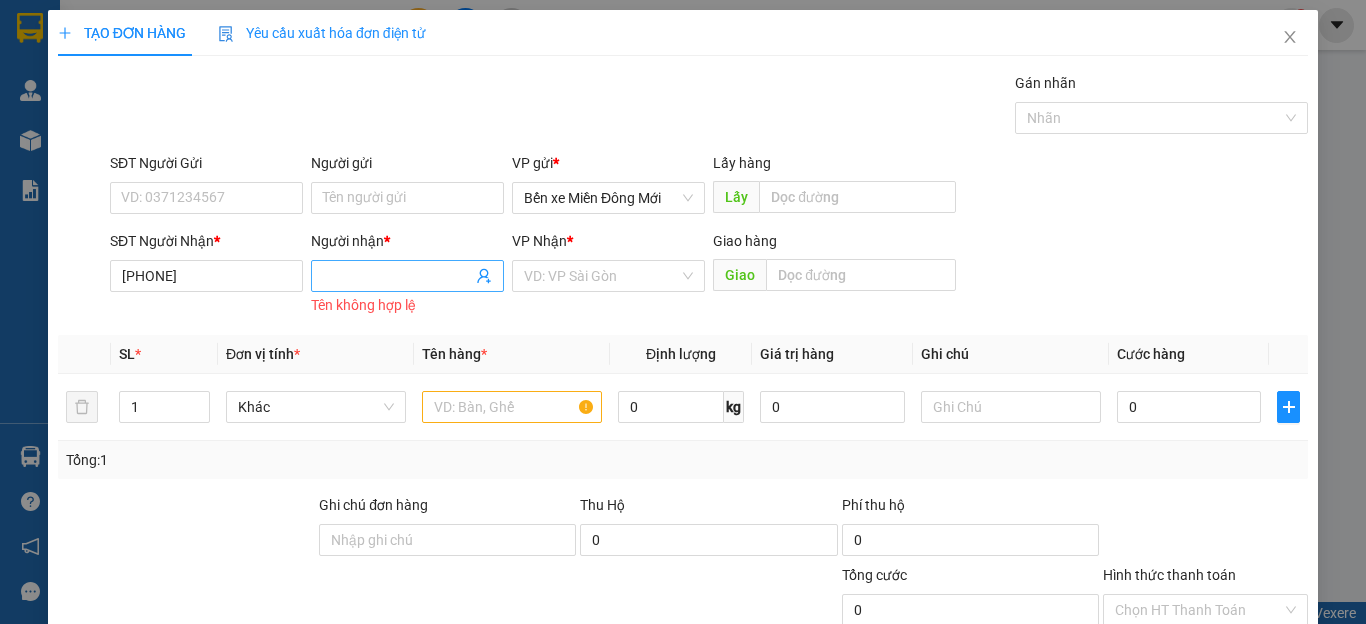 click on "Người nhận  *" at bounding box center [397, 276] 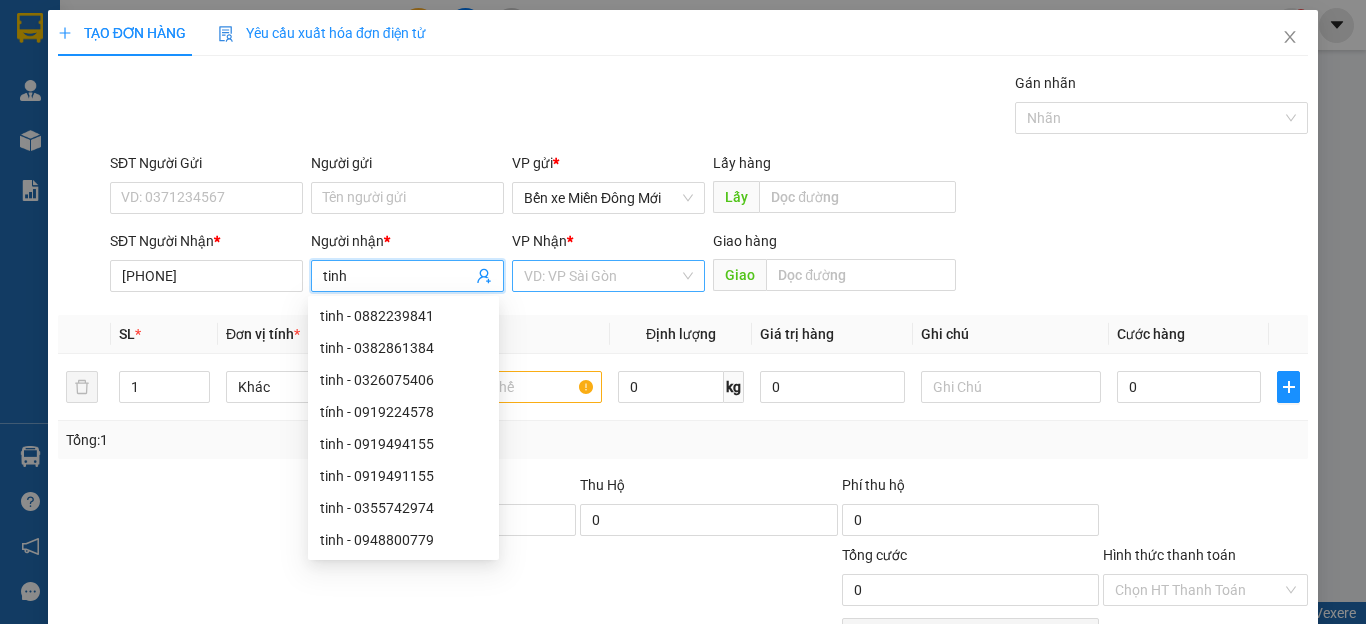 type on "tinh" 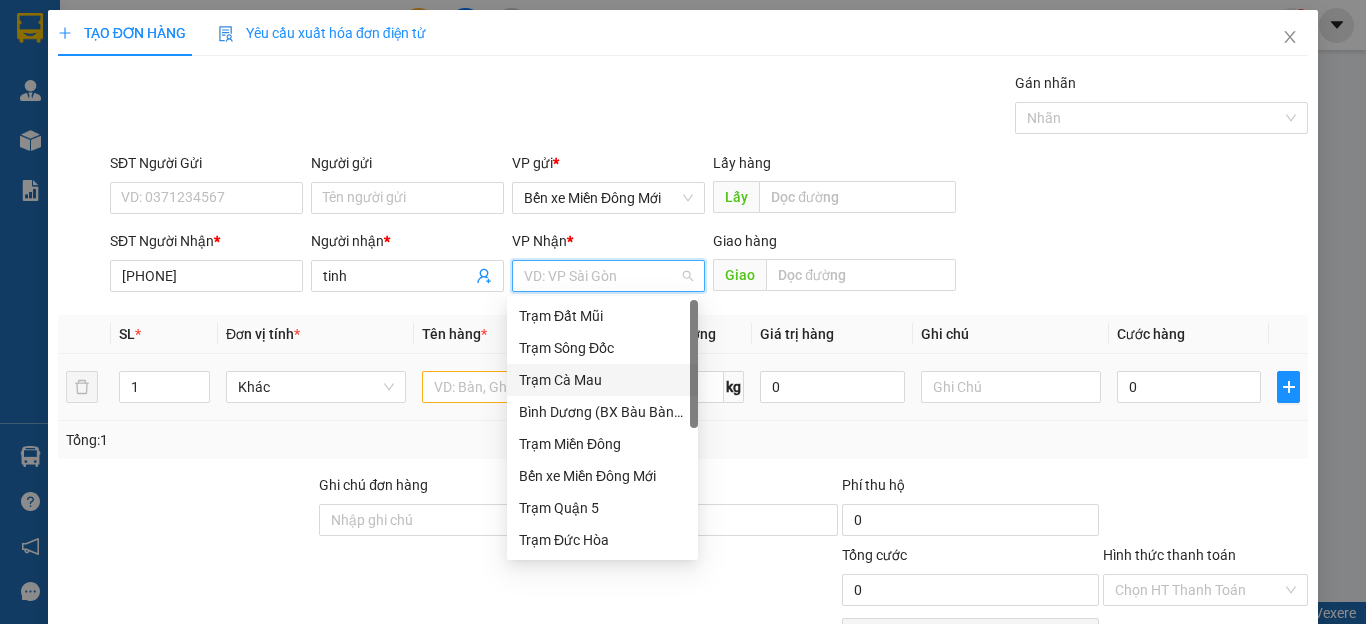 click on "Trạm Cà Mau" at bounding box center (602, 380) 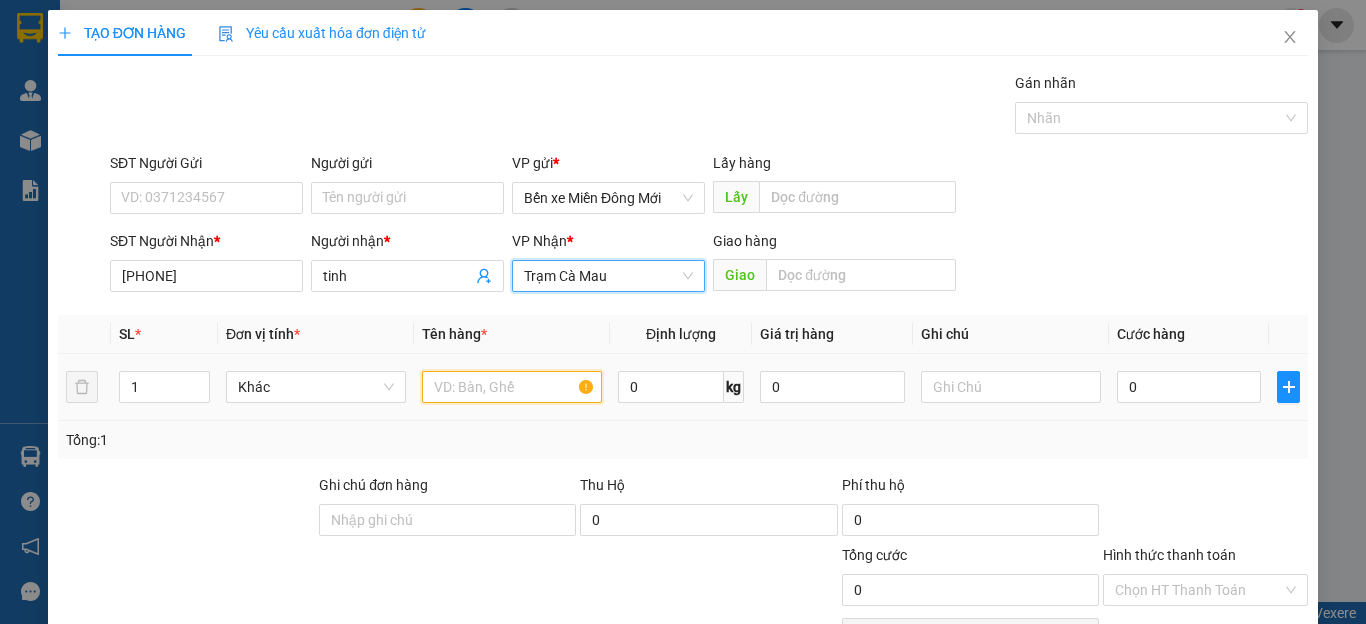 click at bounding box center [512, 387] 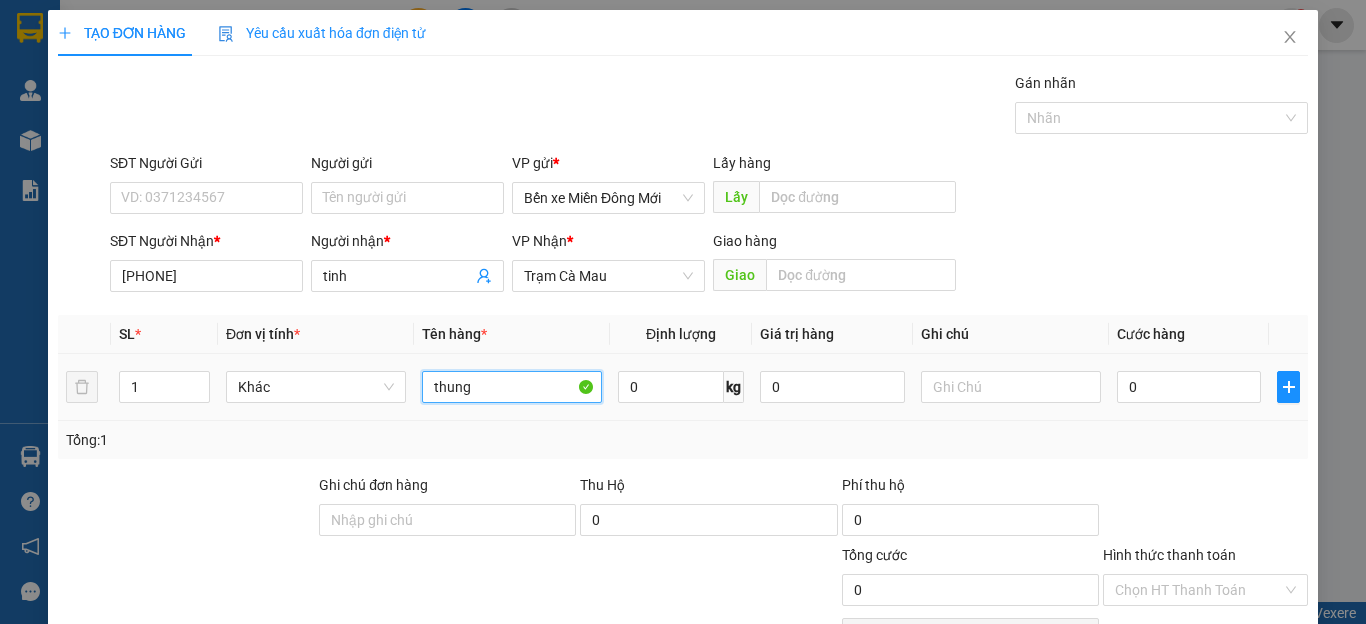 type on "thung" 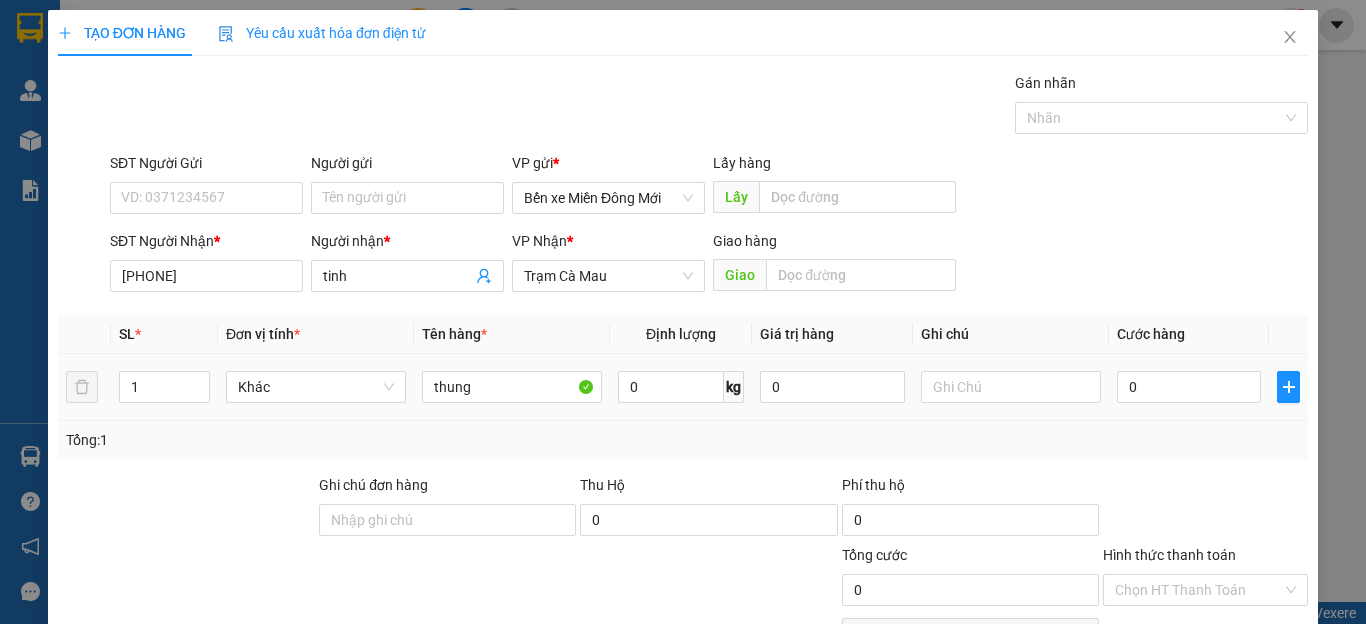 click at bounding box center [1011, 387] 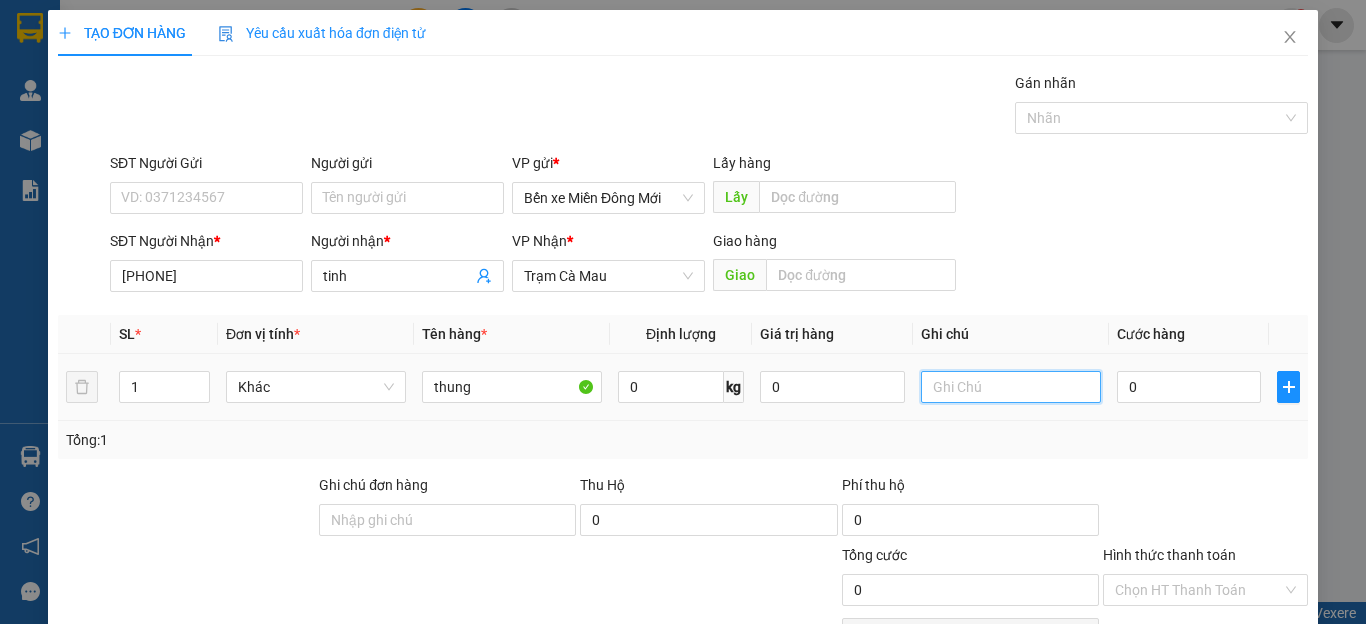 drag, startPoint x: 1037, startPoint y: 389, endPoint x: 1050, endPoint y: 388, distance: 13.038404 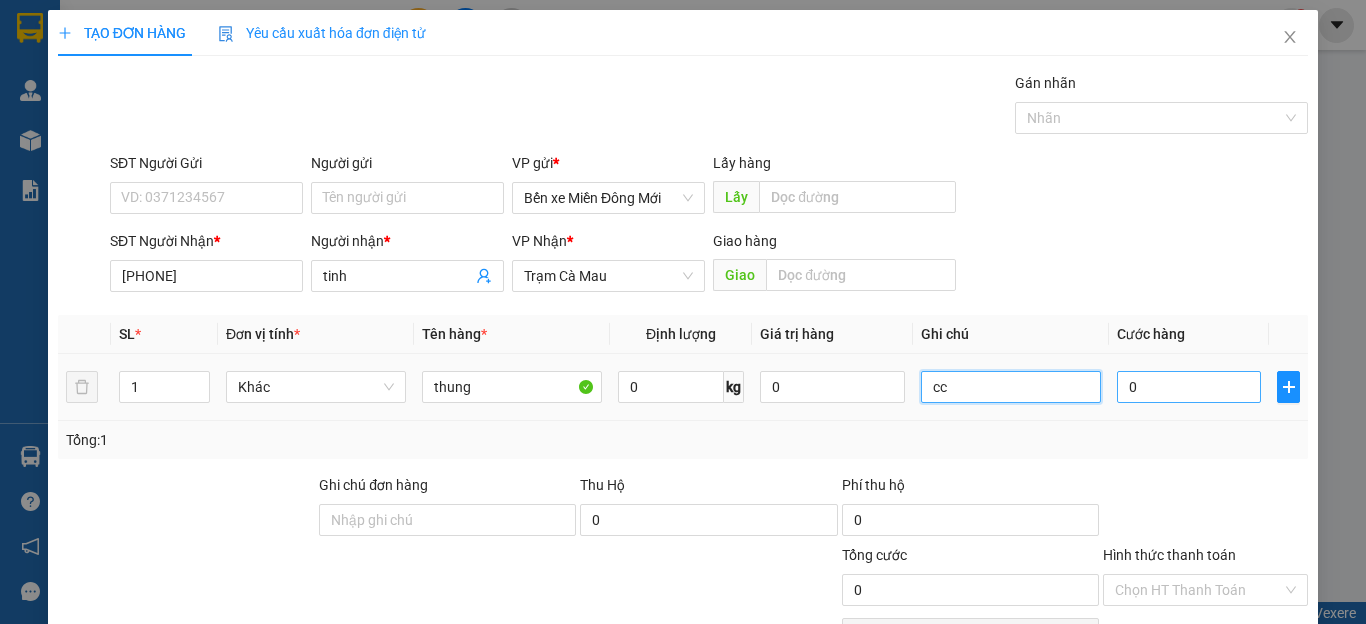 type on "cc" 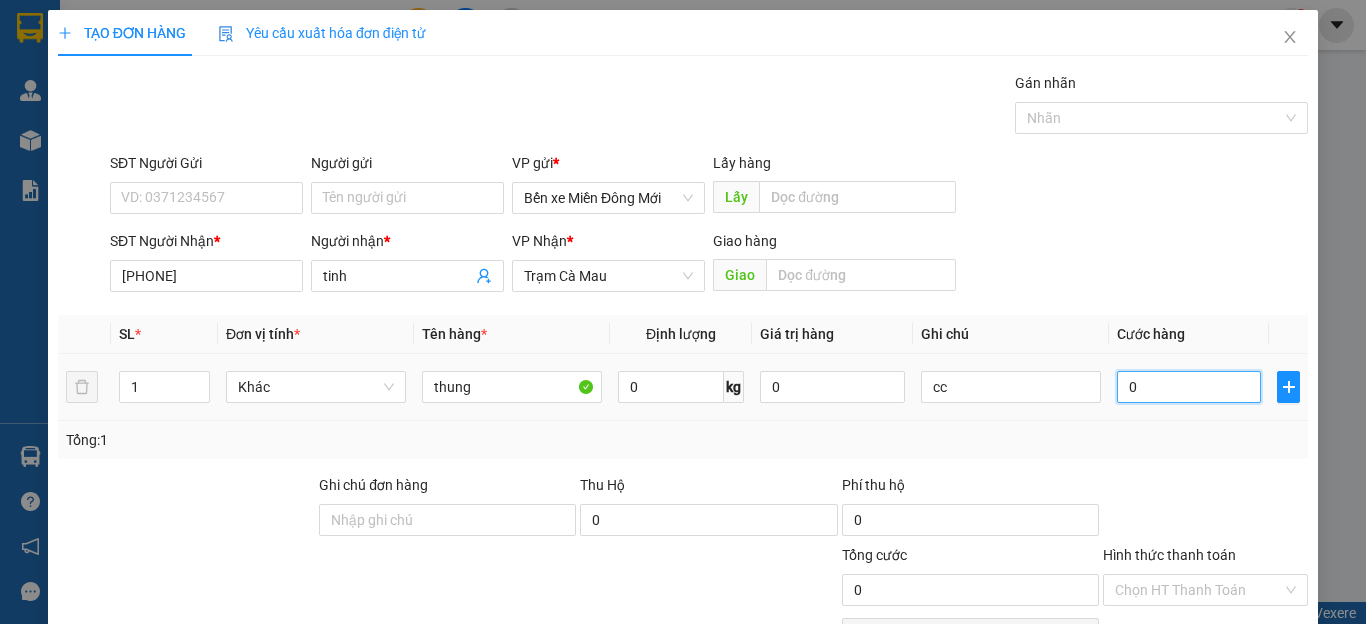 click on "0" at bounding box center [1189, 387] 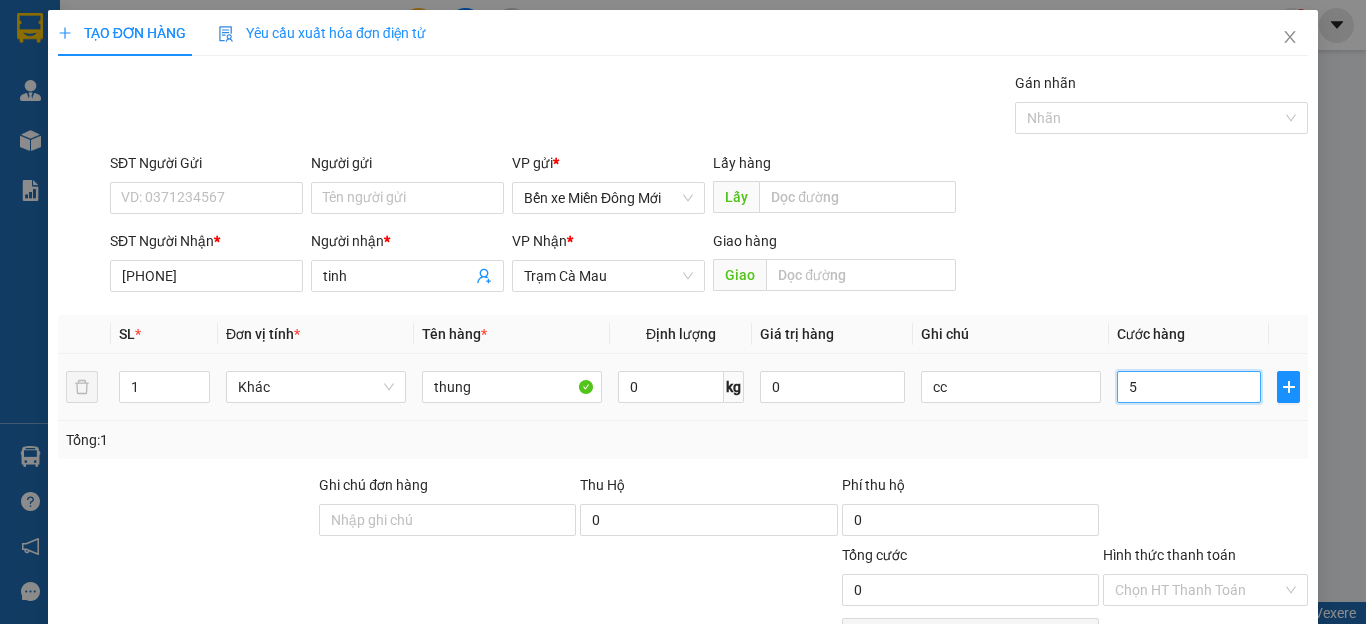 type on "5" 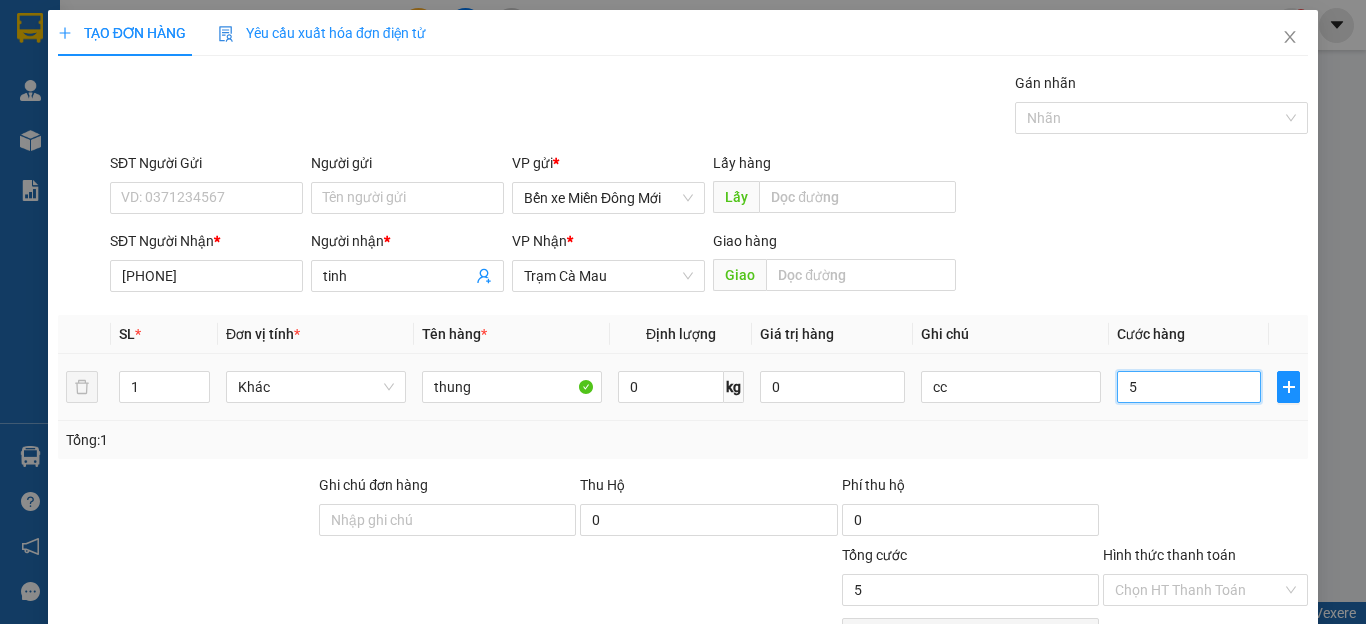 type on "50" 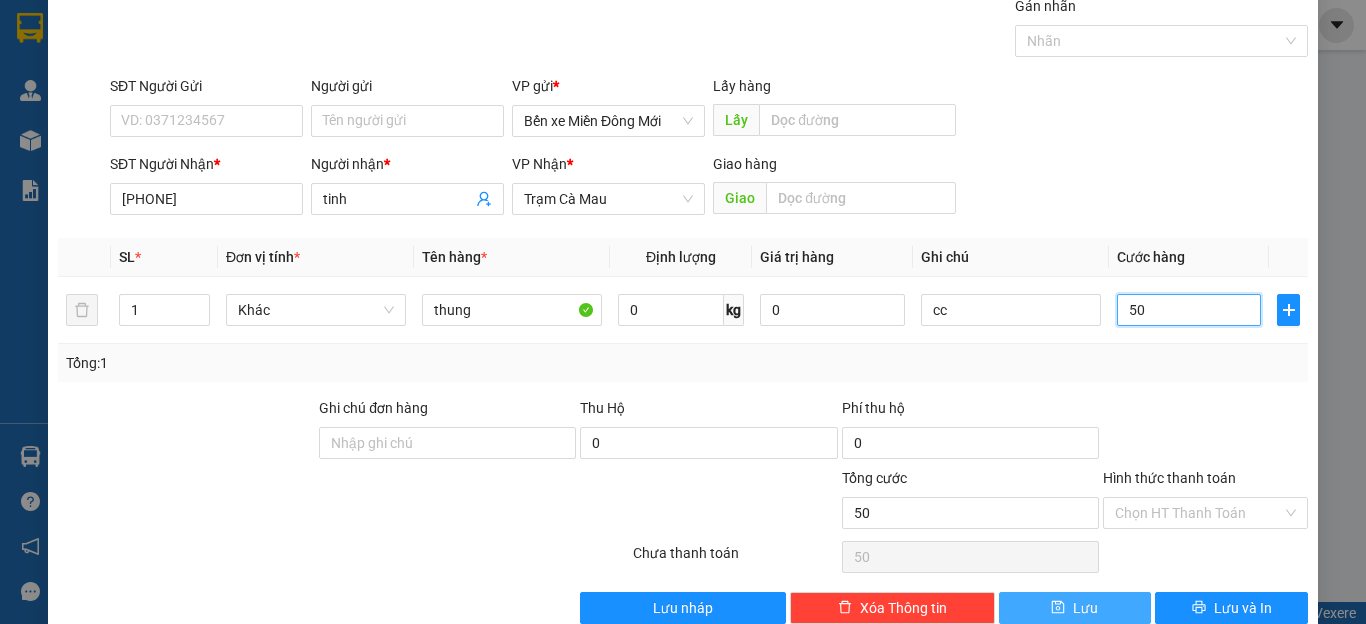 scroll, scrollTop: 116, scrollLeft: 0, axis: vertical 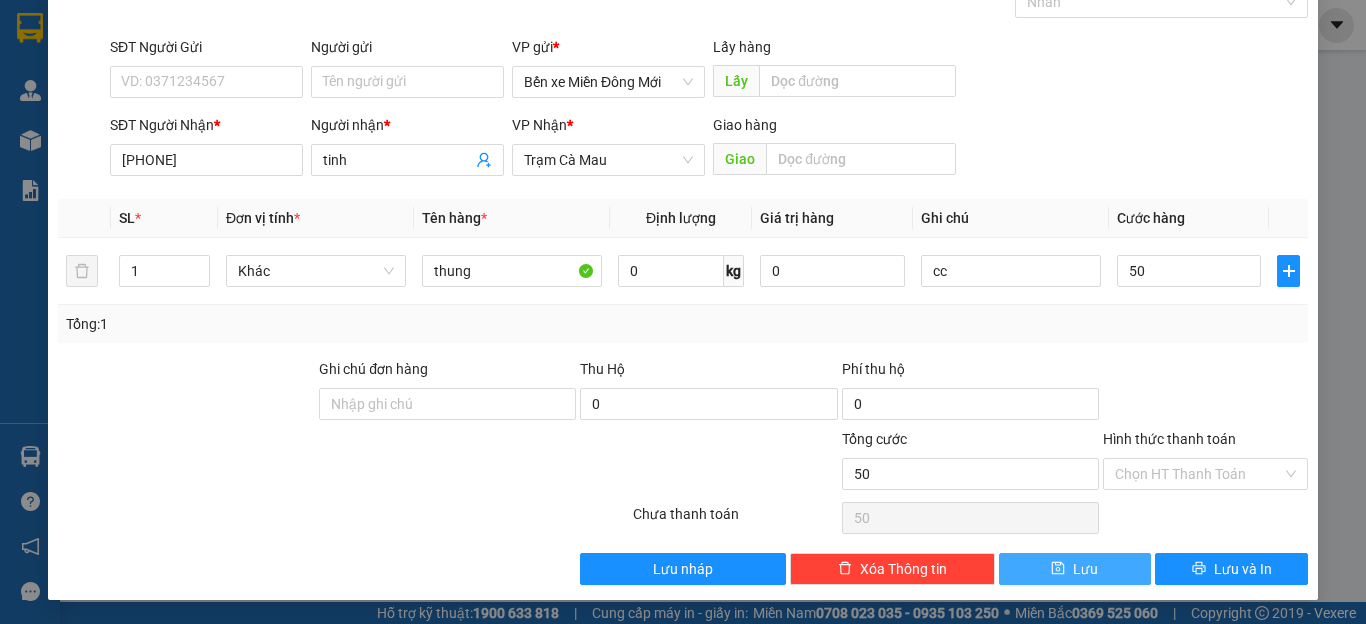click 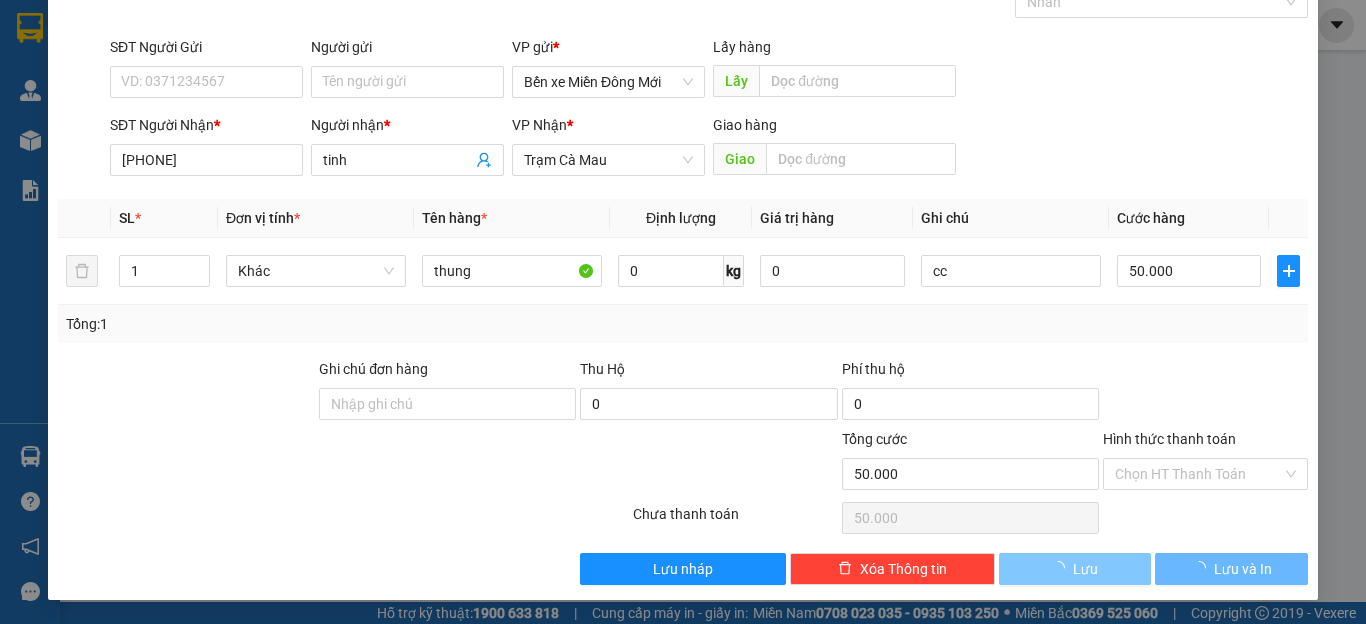 type 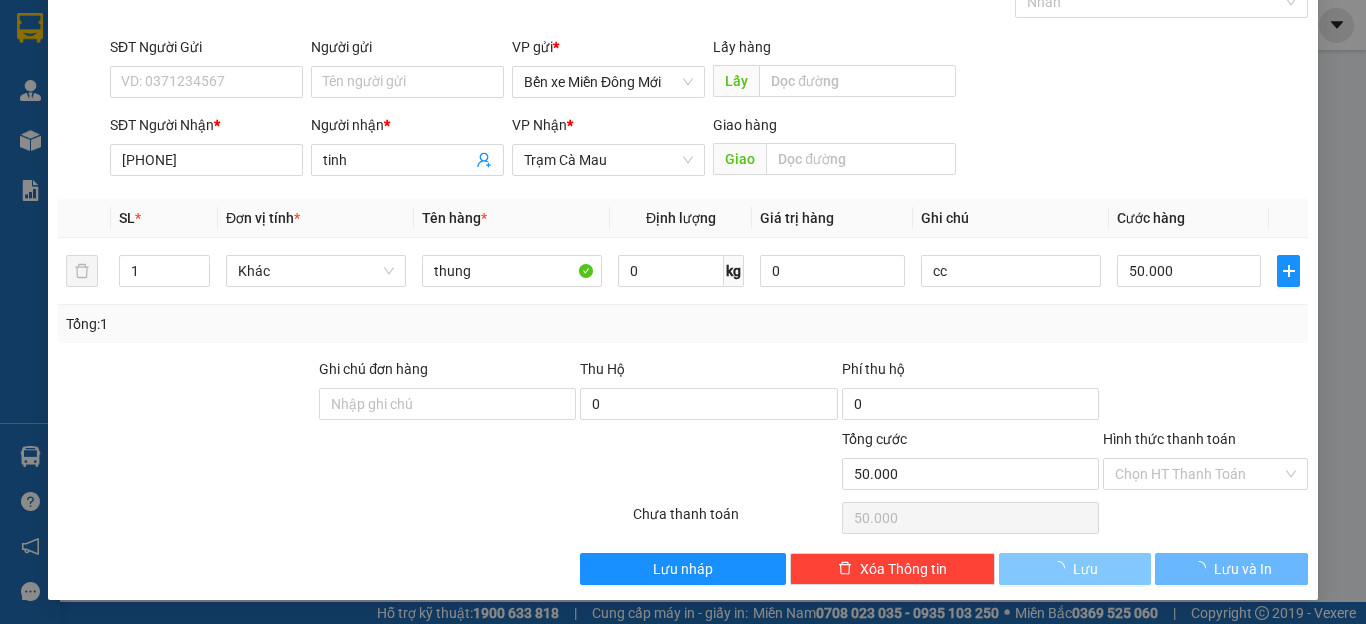 type 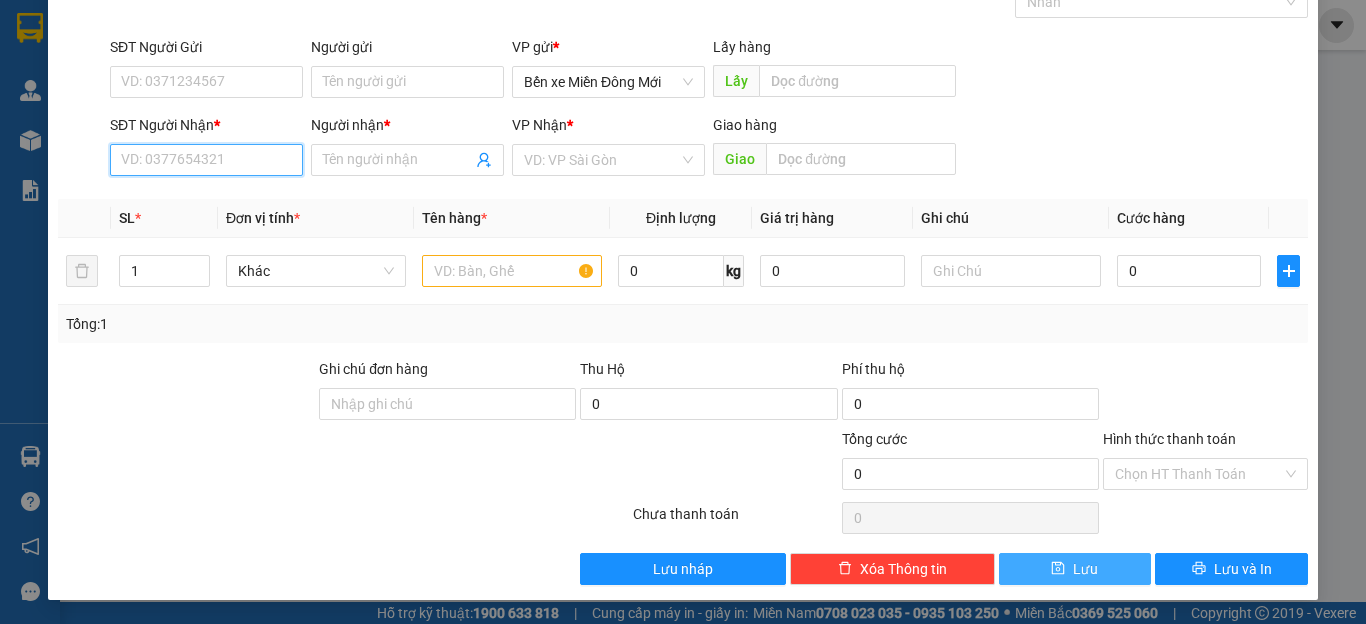 click on "SĐT Người Nhận  *" at bounding box center [206, 160] 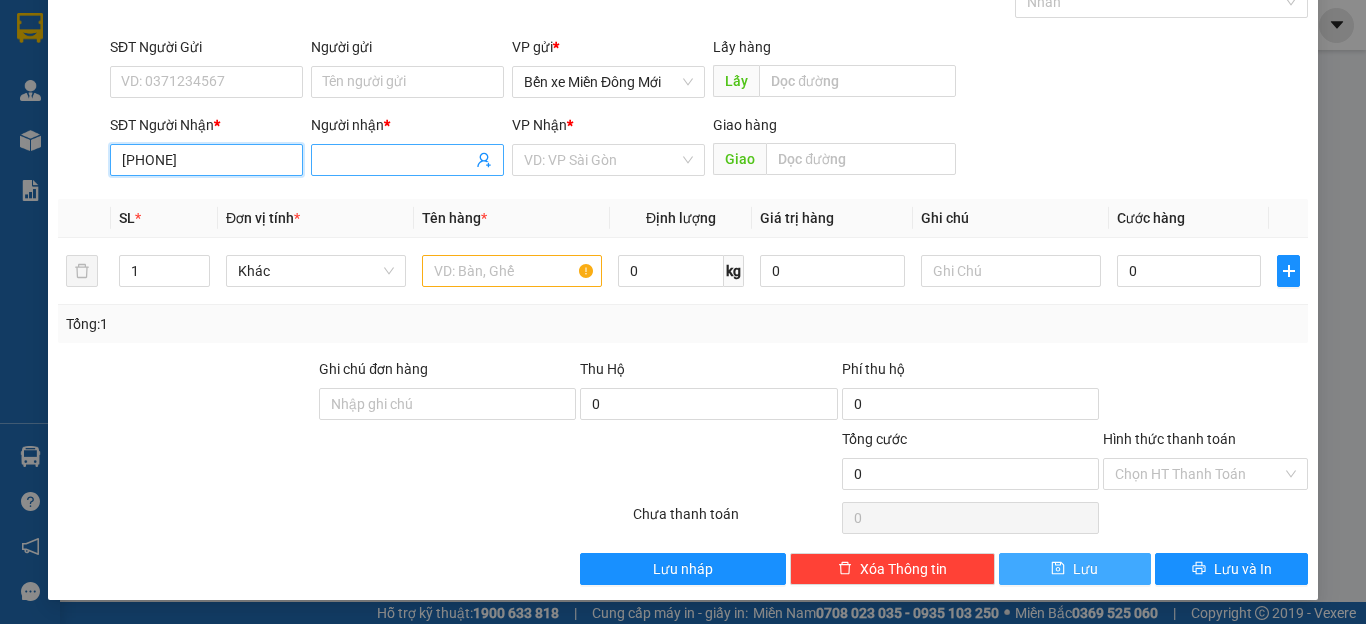 type on "[PHONE]" 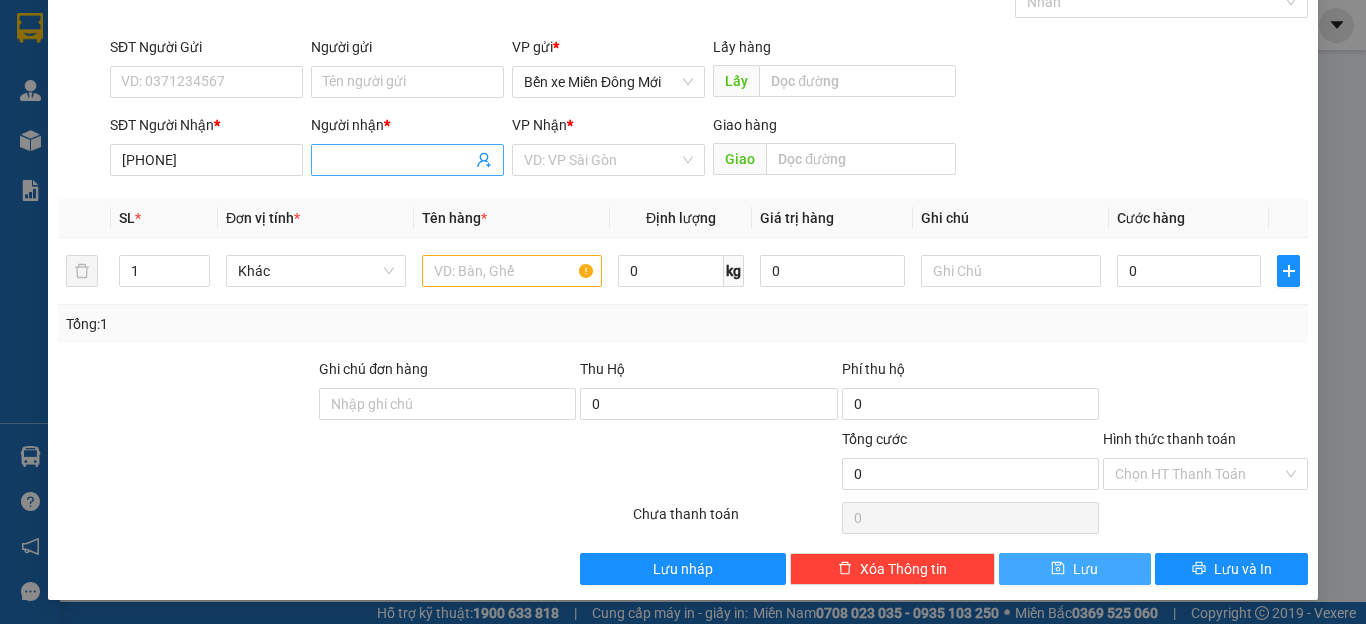 click at bounding box center [407, 160] 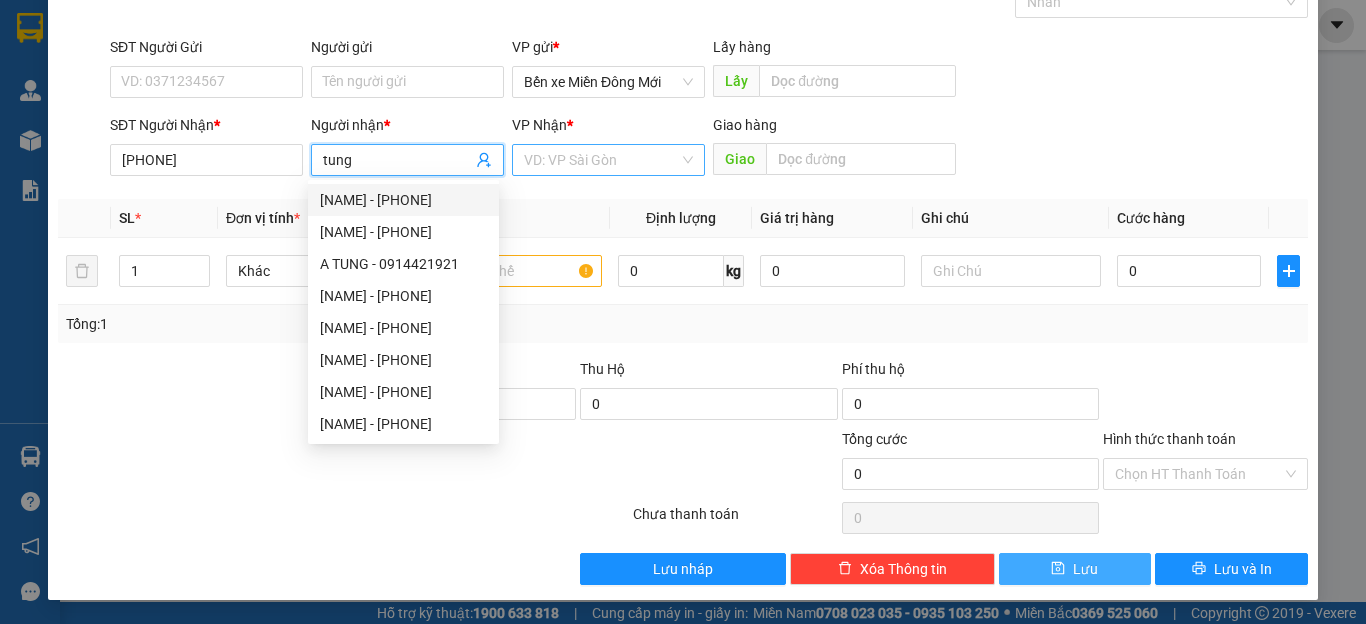 type on "tung" 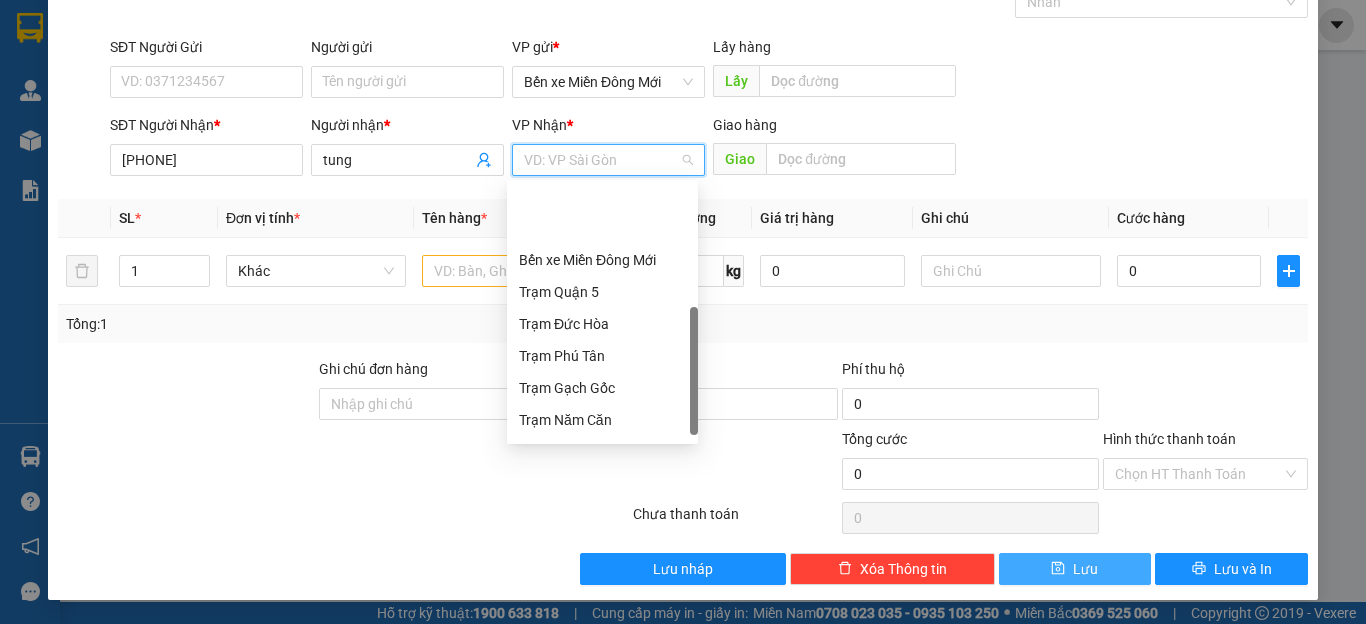 scroll, scrollTop: 184, scrollLeft: 0, axis: vertical 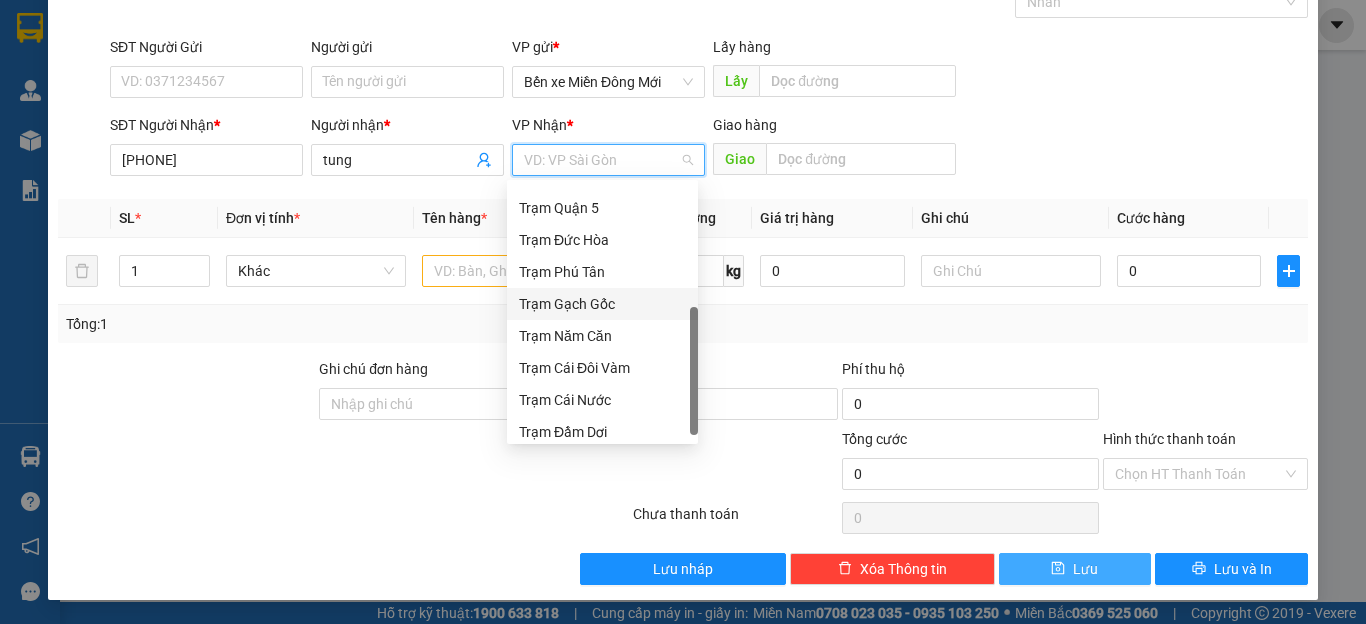 click on "Trạm Gạch Gốc" at bounding box center [602, 304] 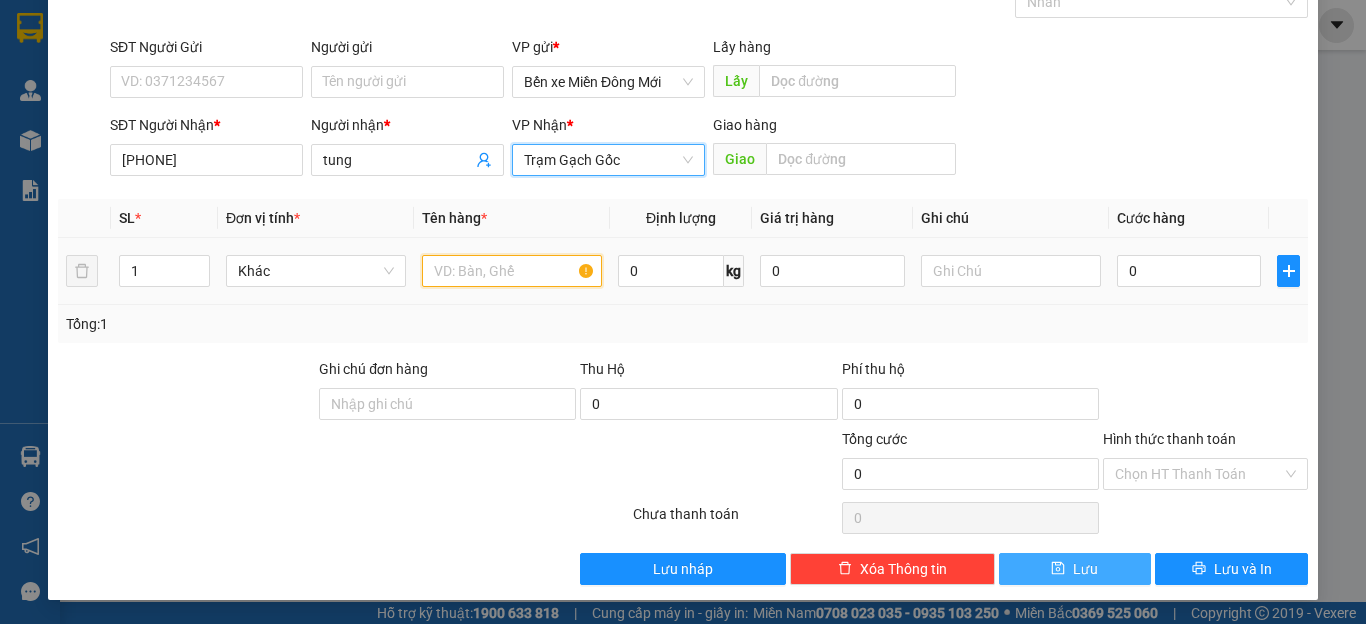 click at bounding box center [512, 271] 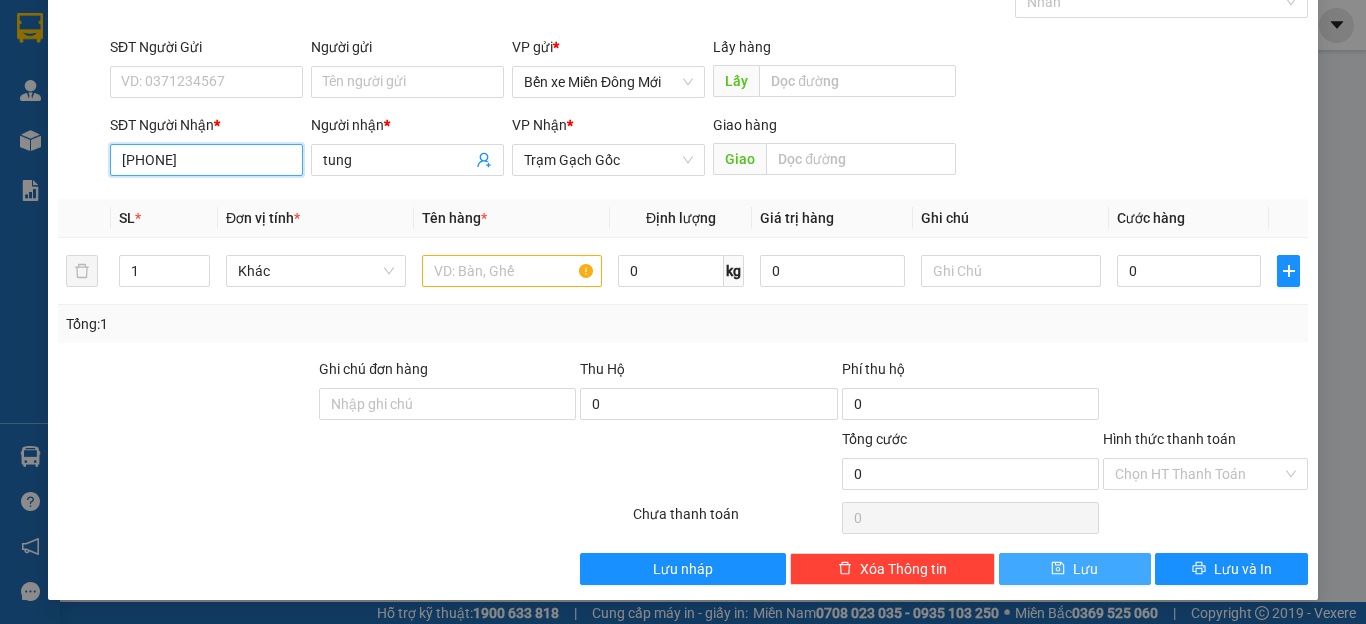 click on "[PHONE]" at bounding box center [206, 160] 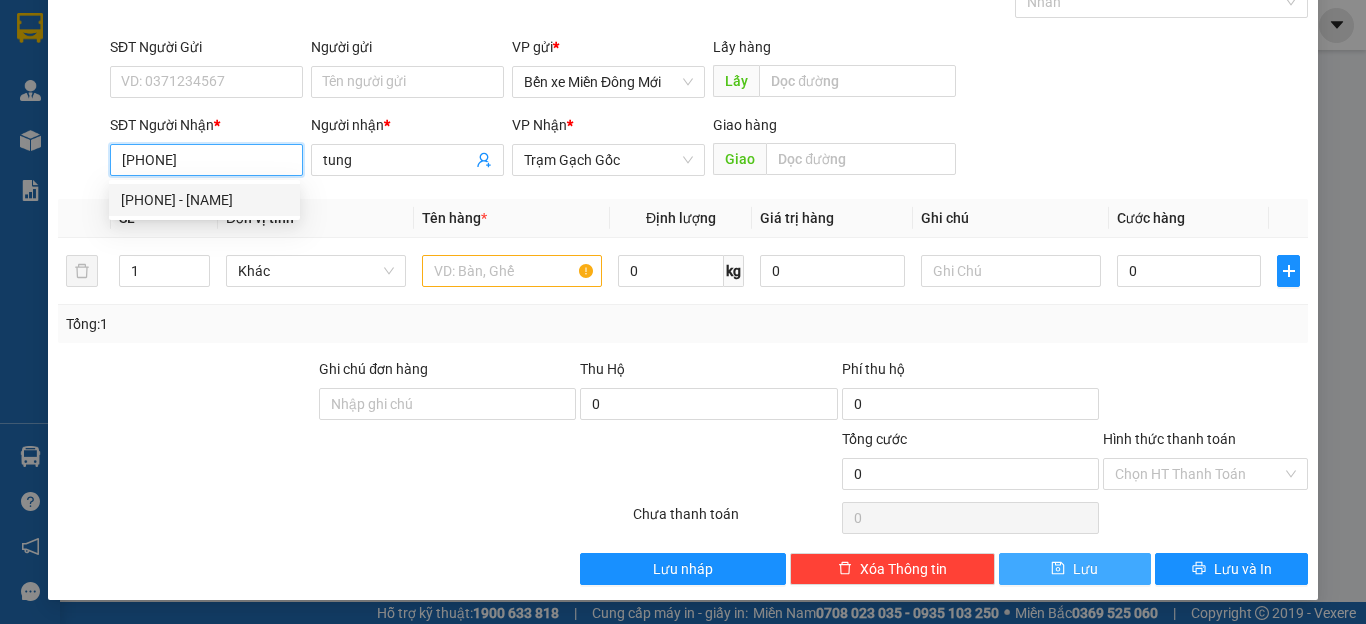 click on "[PHONE] - [NAME]" at bounding box center [204, 200] 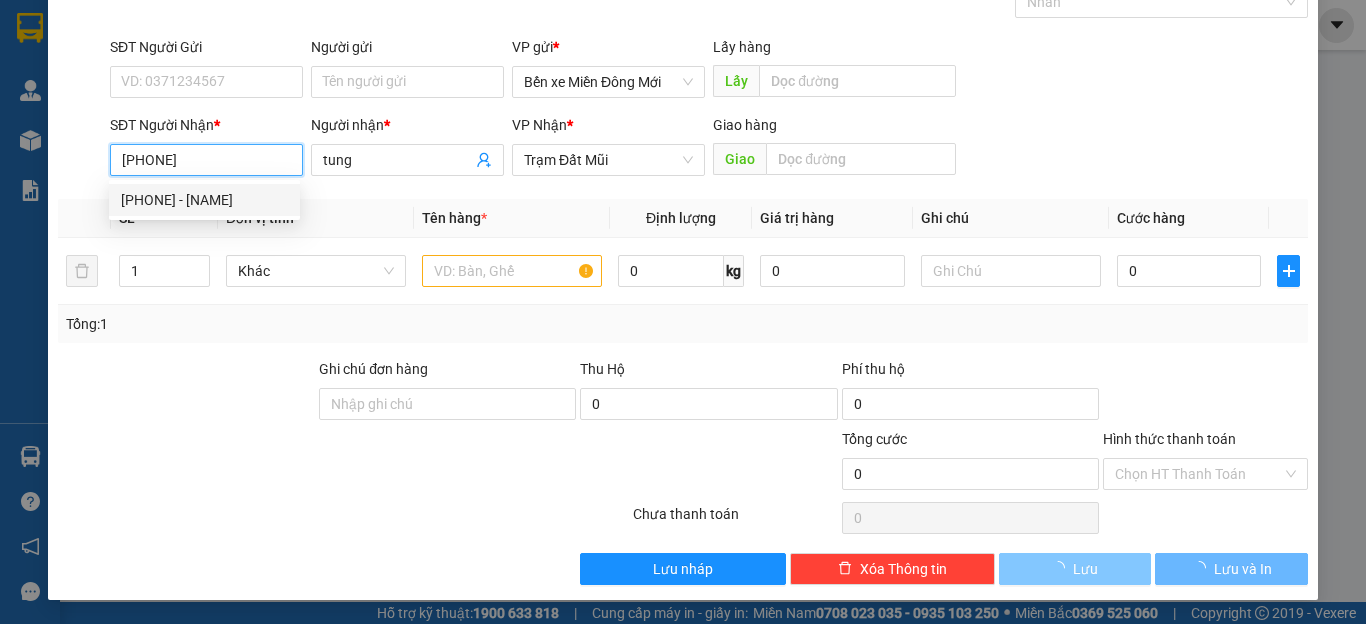 type on "2.100.000" 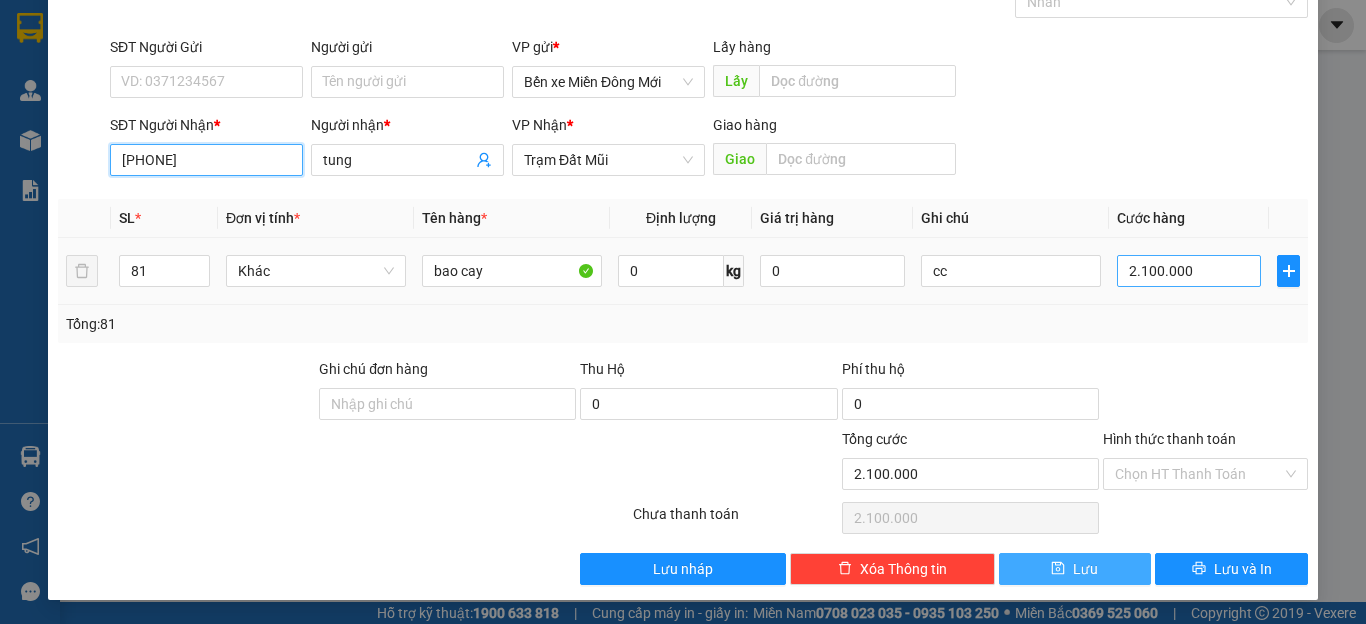 type on "[PHONE]" 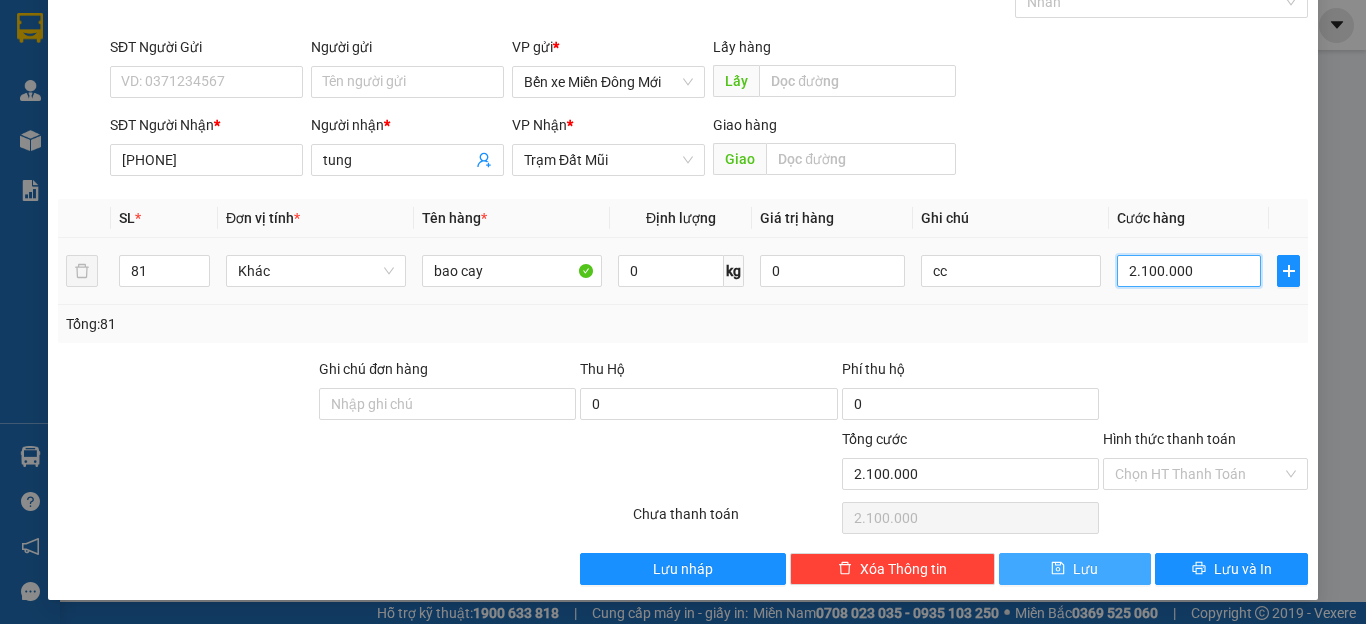 click on "2.100.000" at bounding box center (1189, 271) 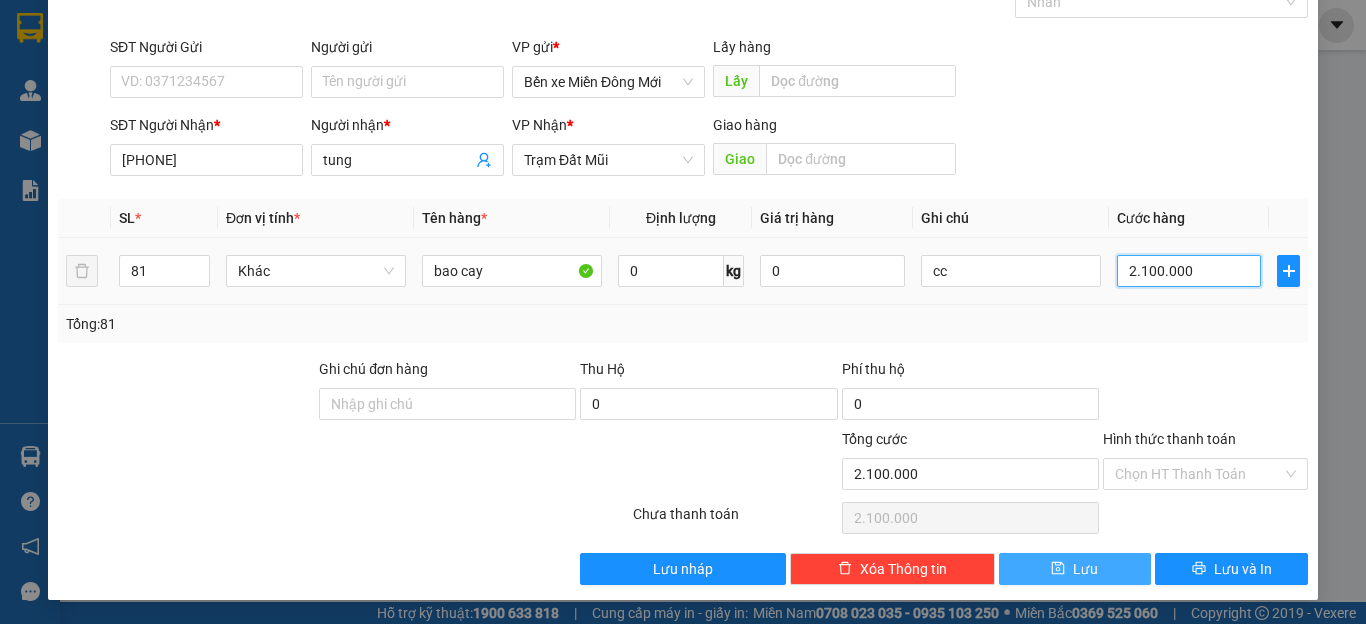 type on "0" 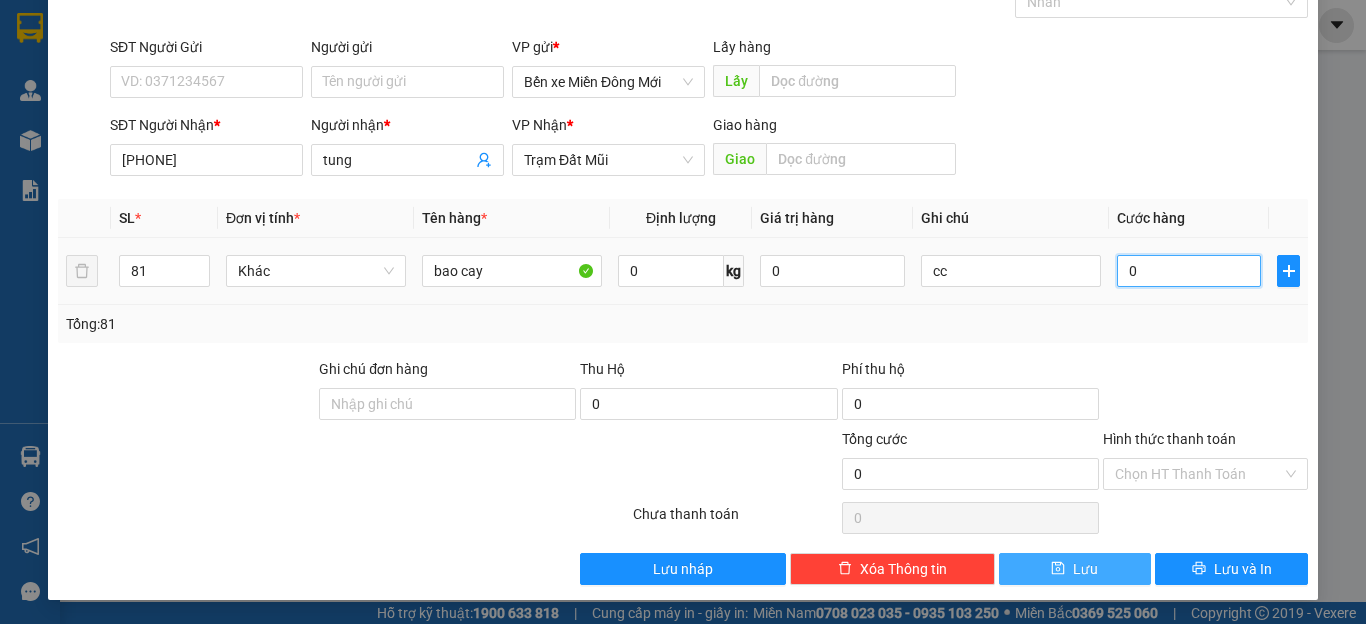 type on "0" 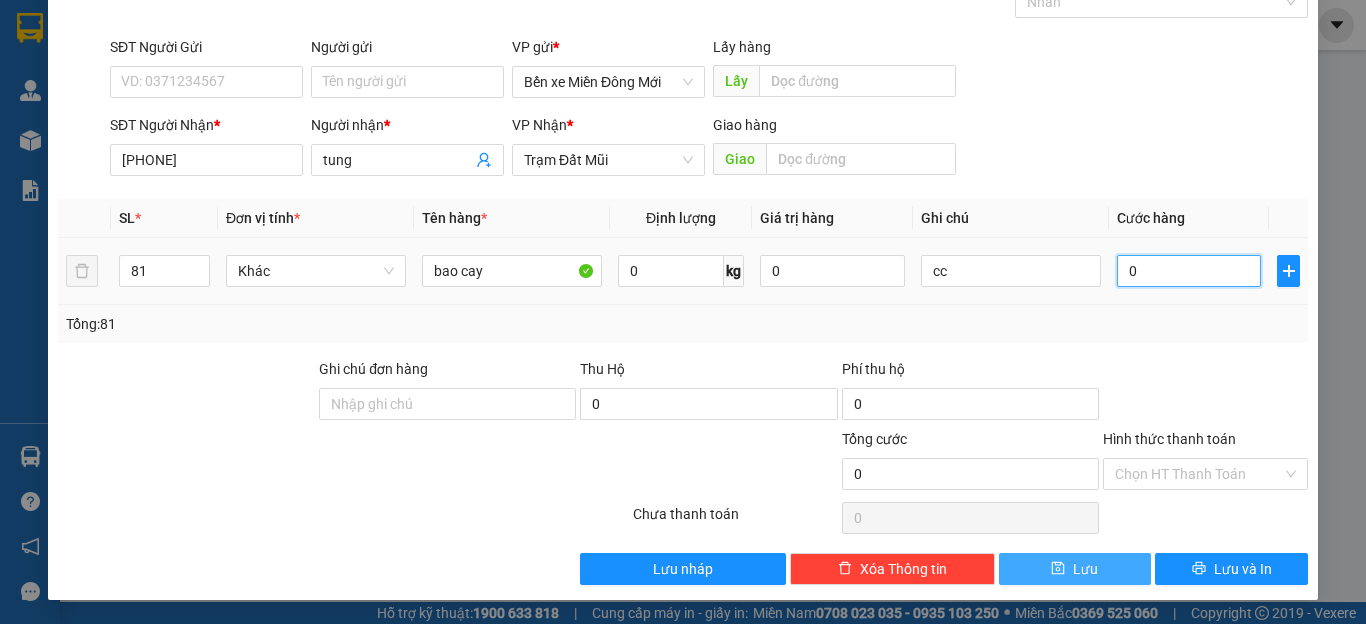 click on "0" at bounding box center (1189, 271) 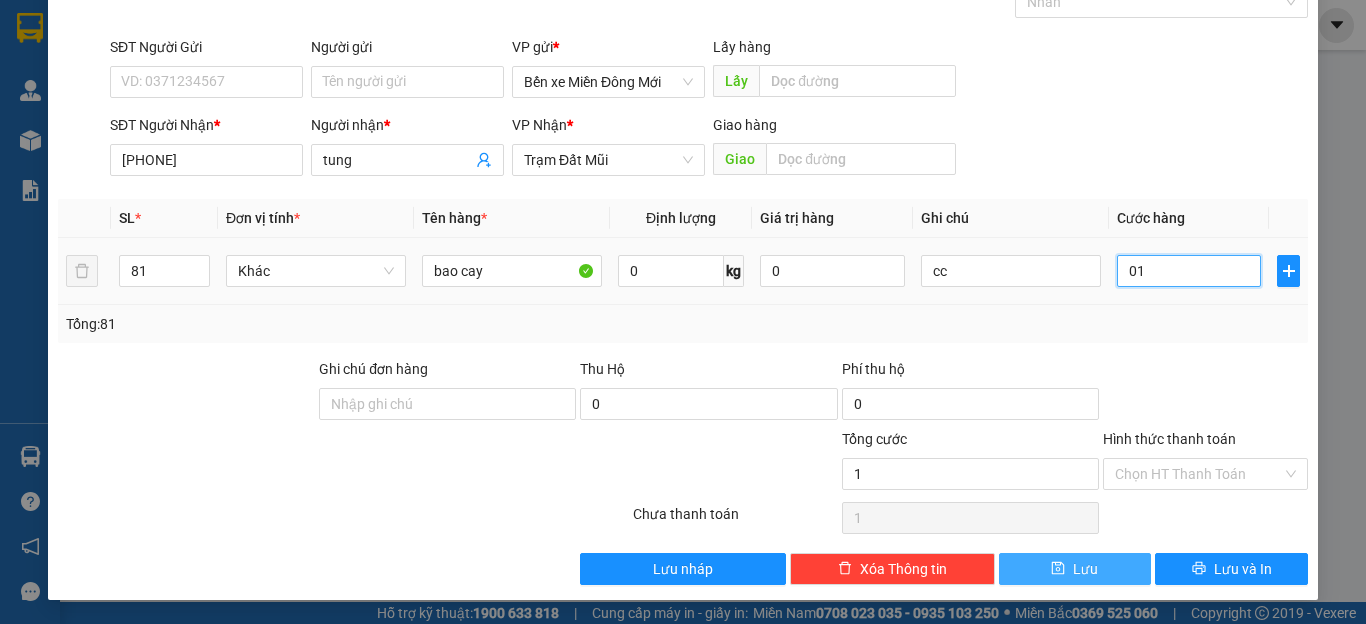 type on "10" 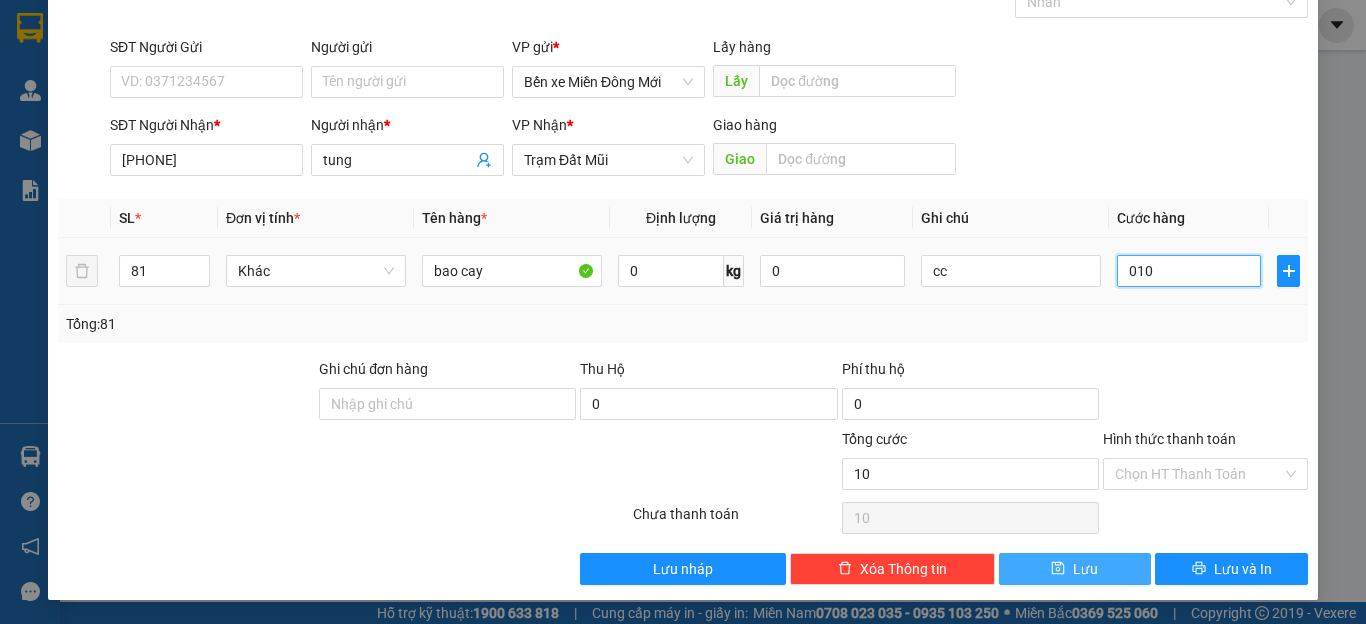 type on "100" 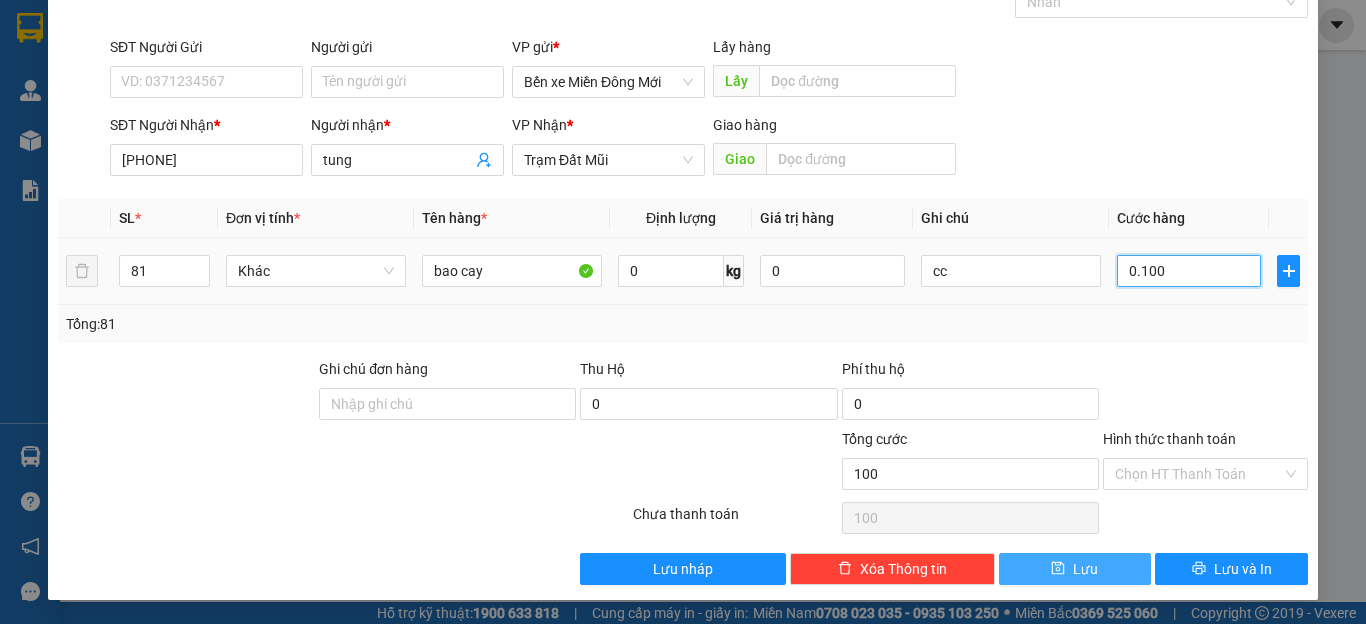 click on "0.100" at bounding box center (1189, 271) 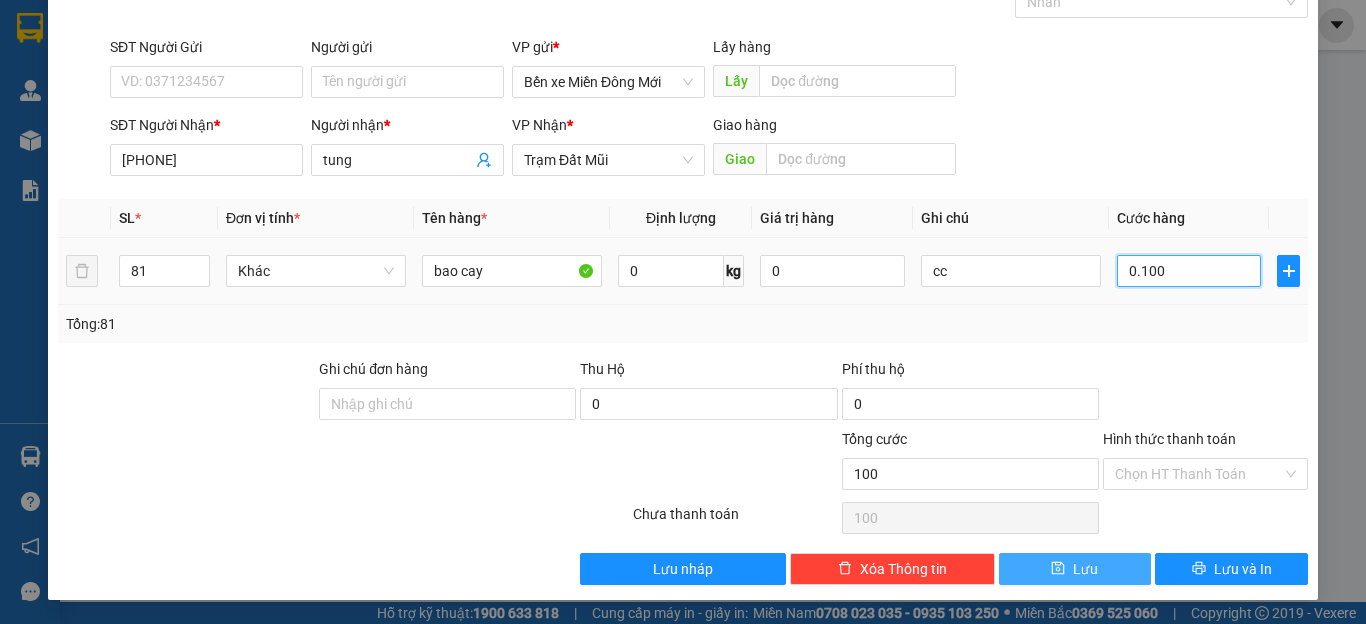 type on "10" 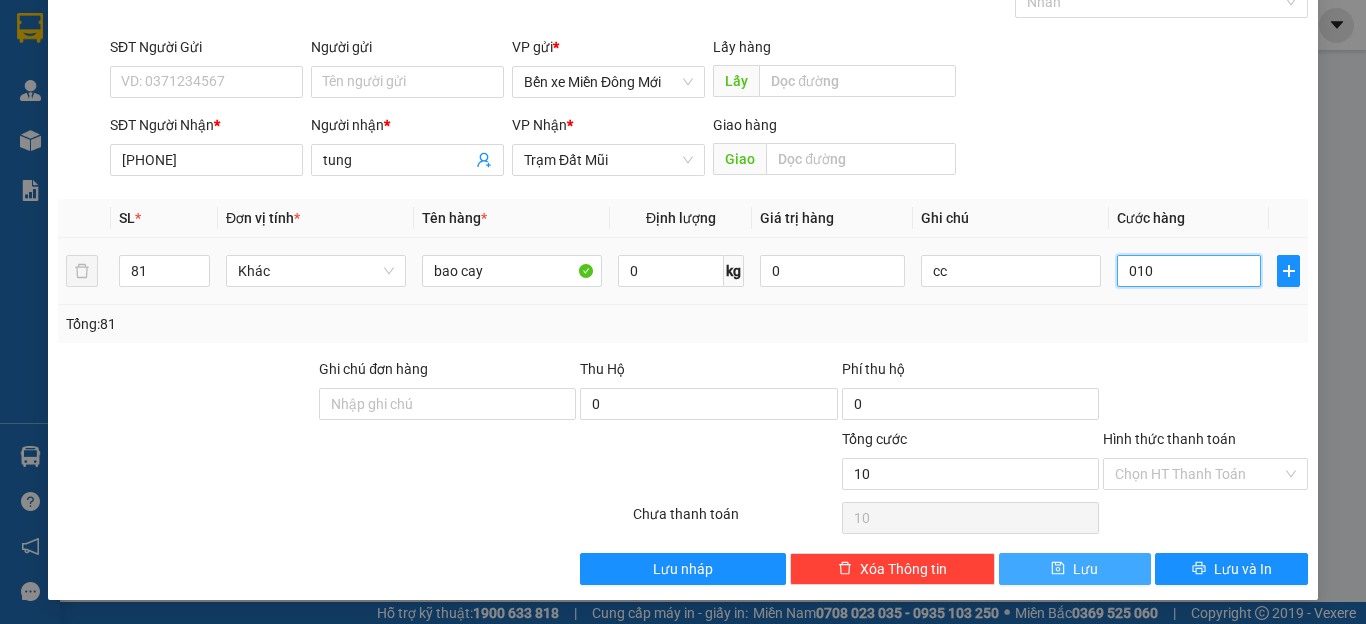 type on "1" 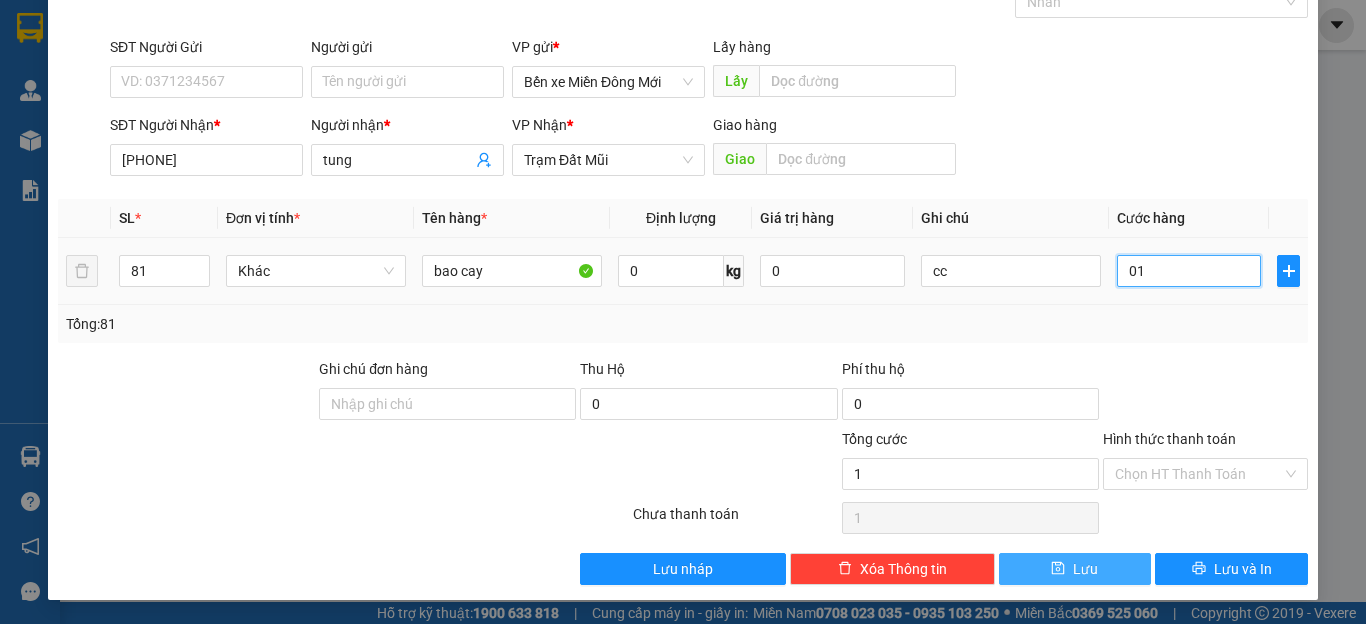 type on "0" 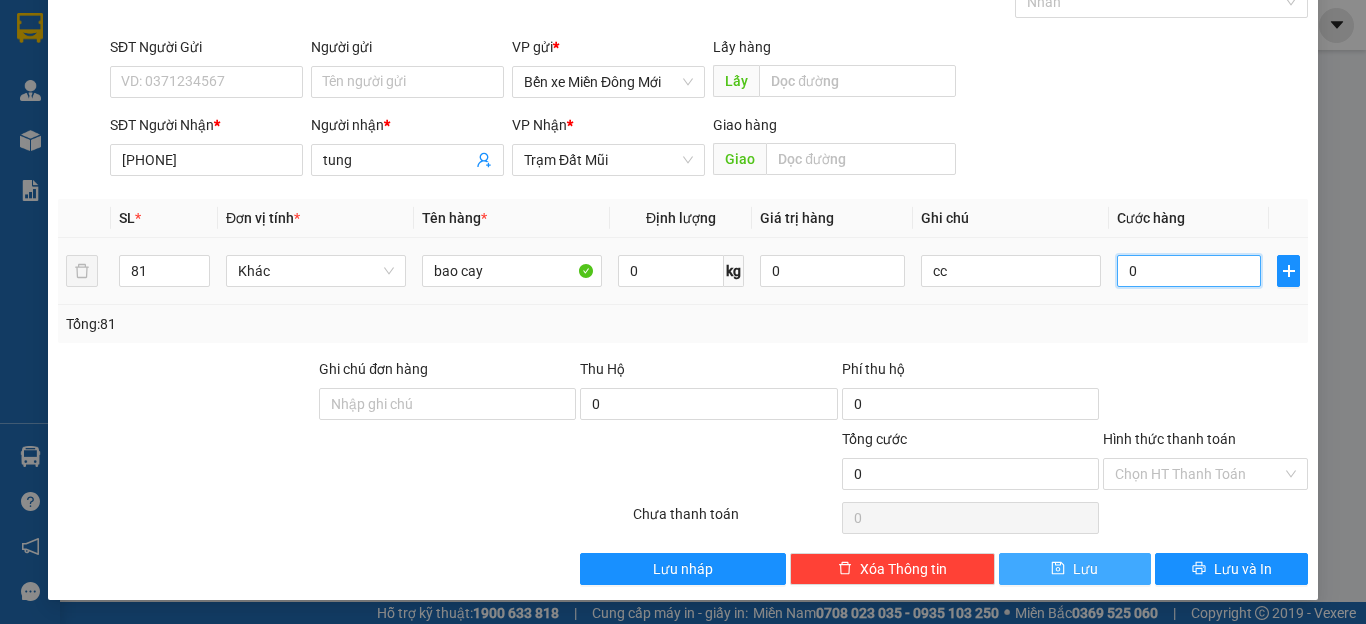 click on "0" at bounding box center [1189, 271] 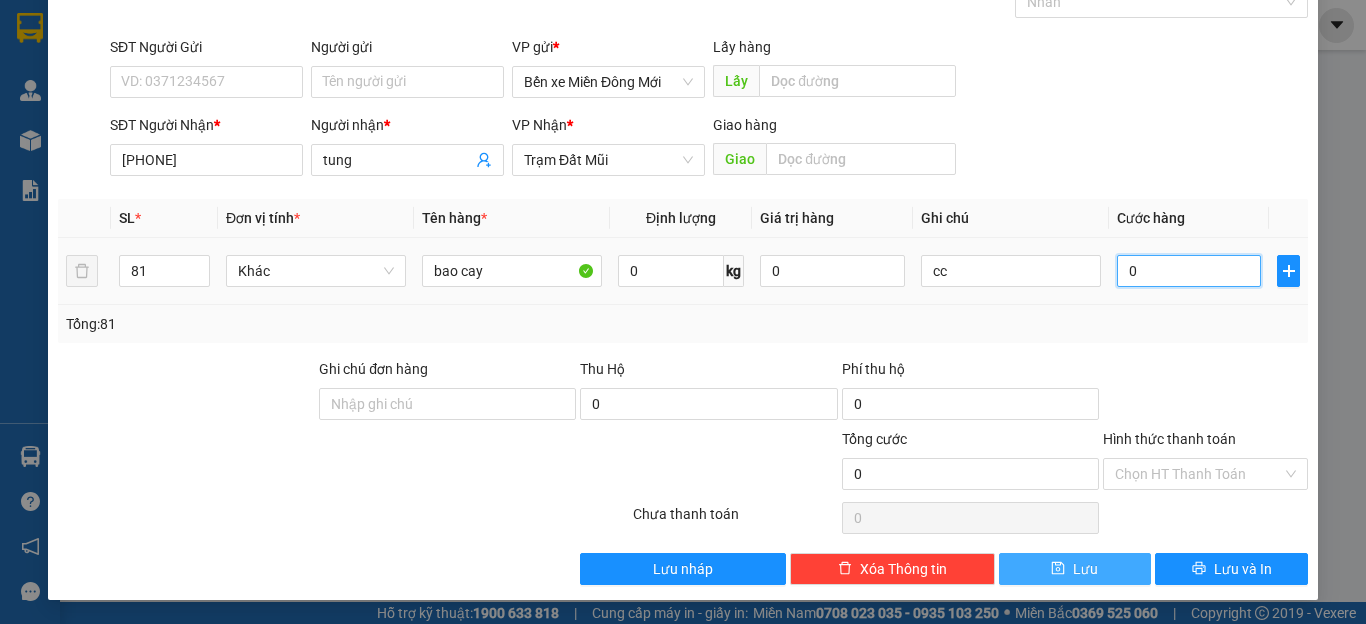 click on "0" at bounding box center [1189, 271] 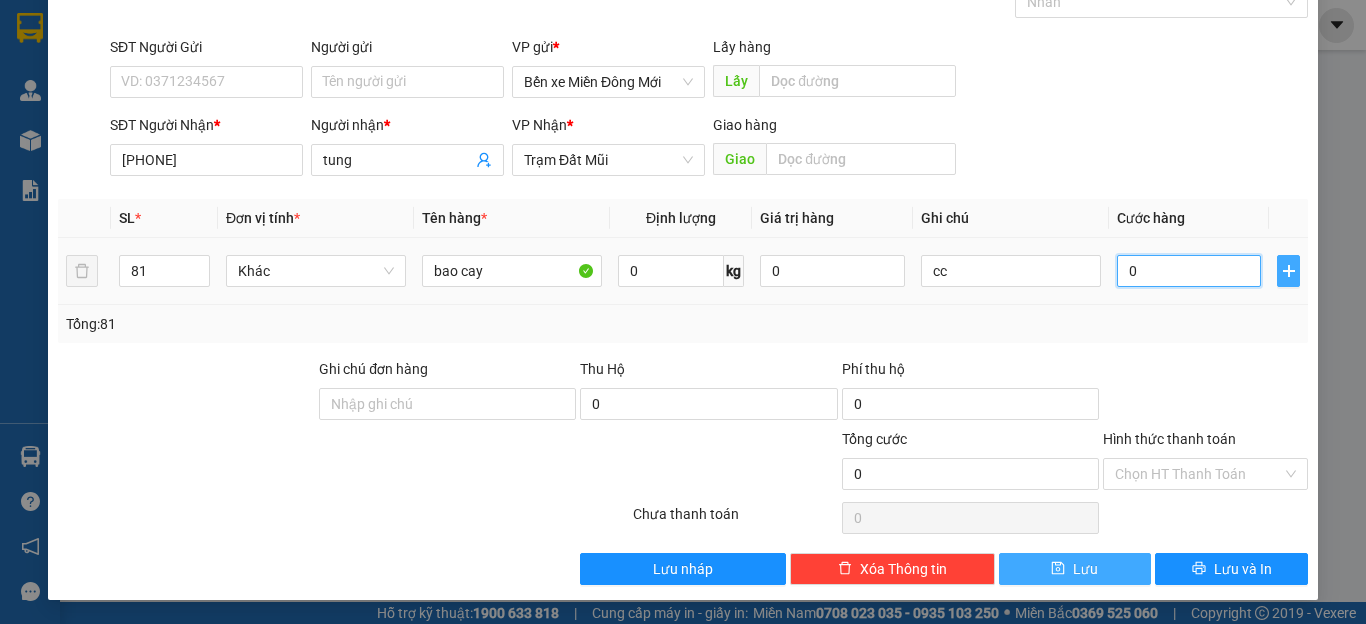 type on "0" 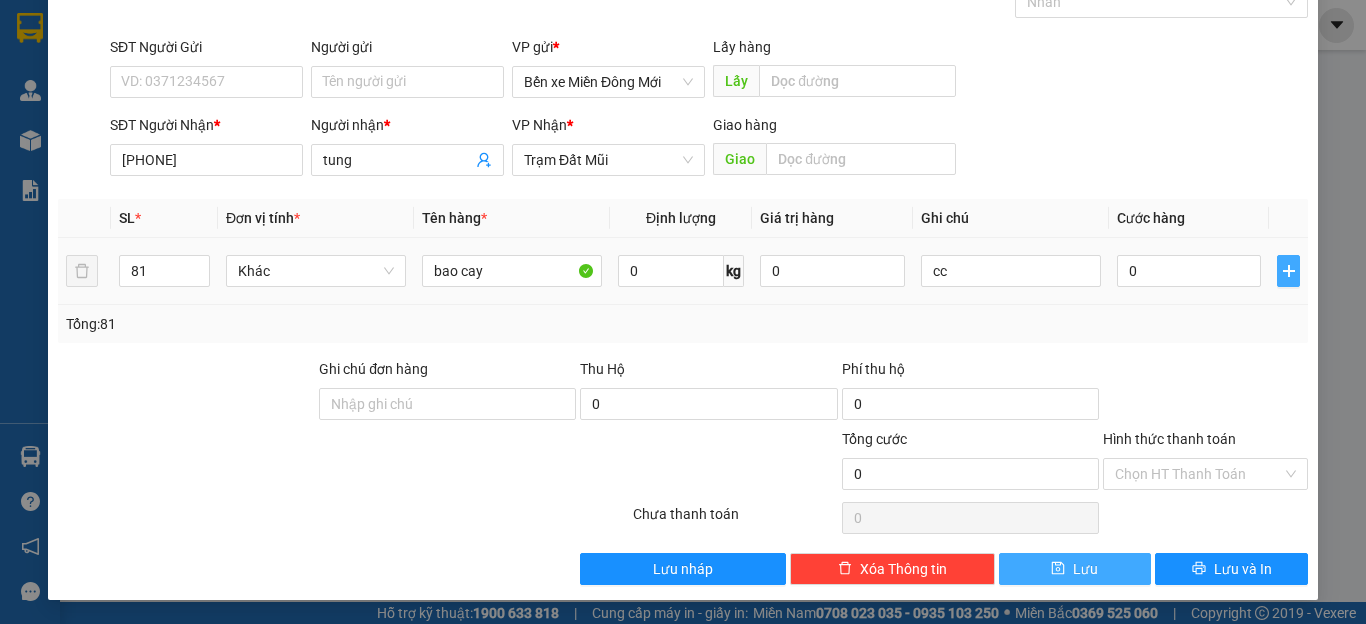 click at bounding box center [1288, 271] 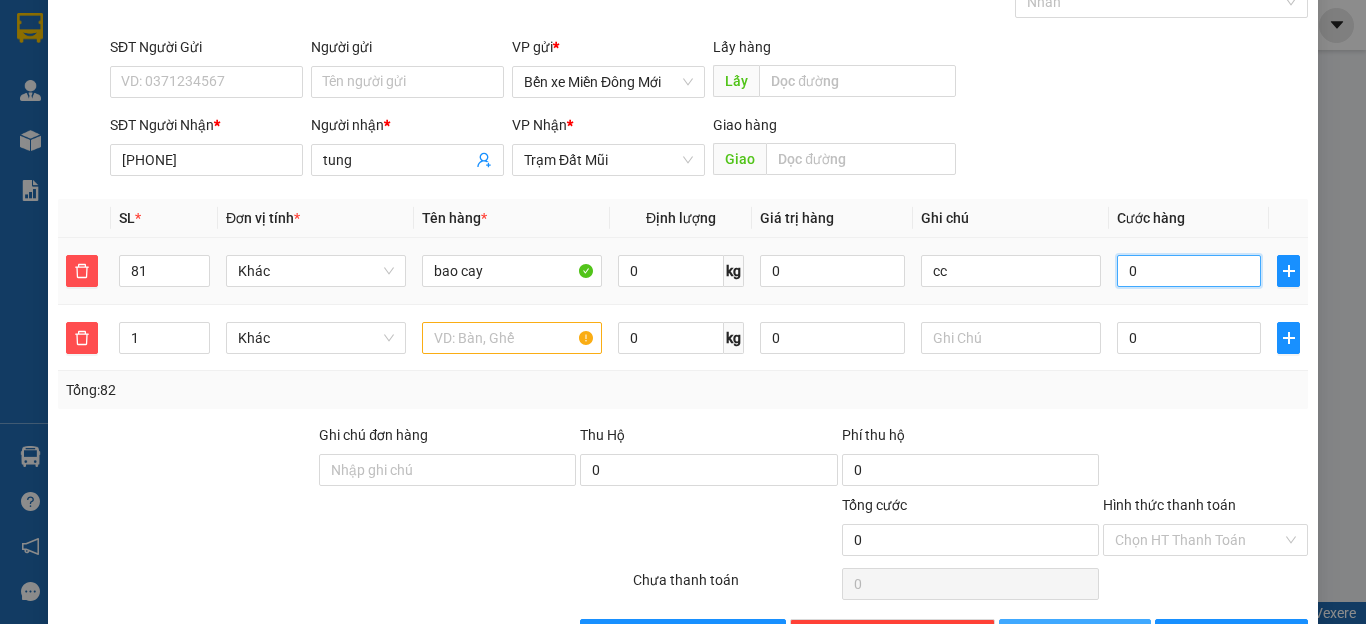 click on "0" at bounding box center [1189, 271] 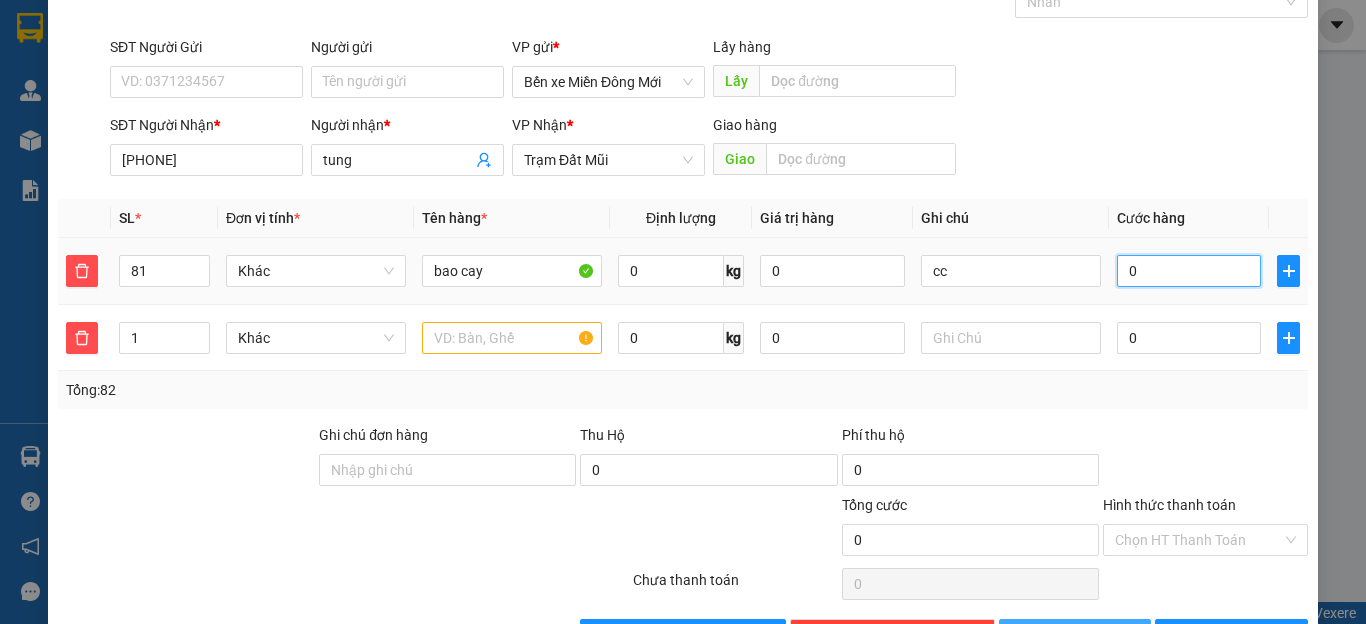 type on "1" 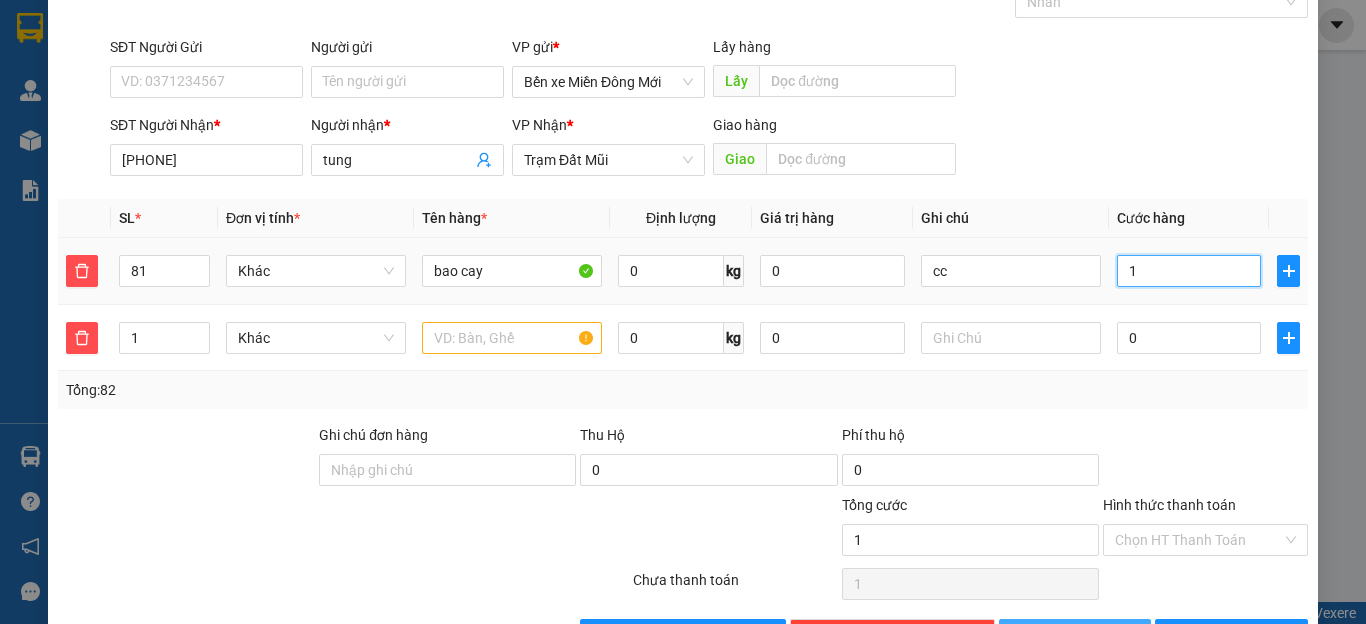 type on "10" 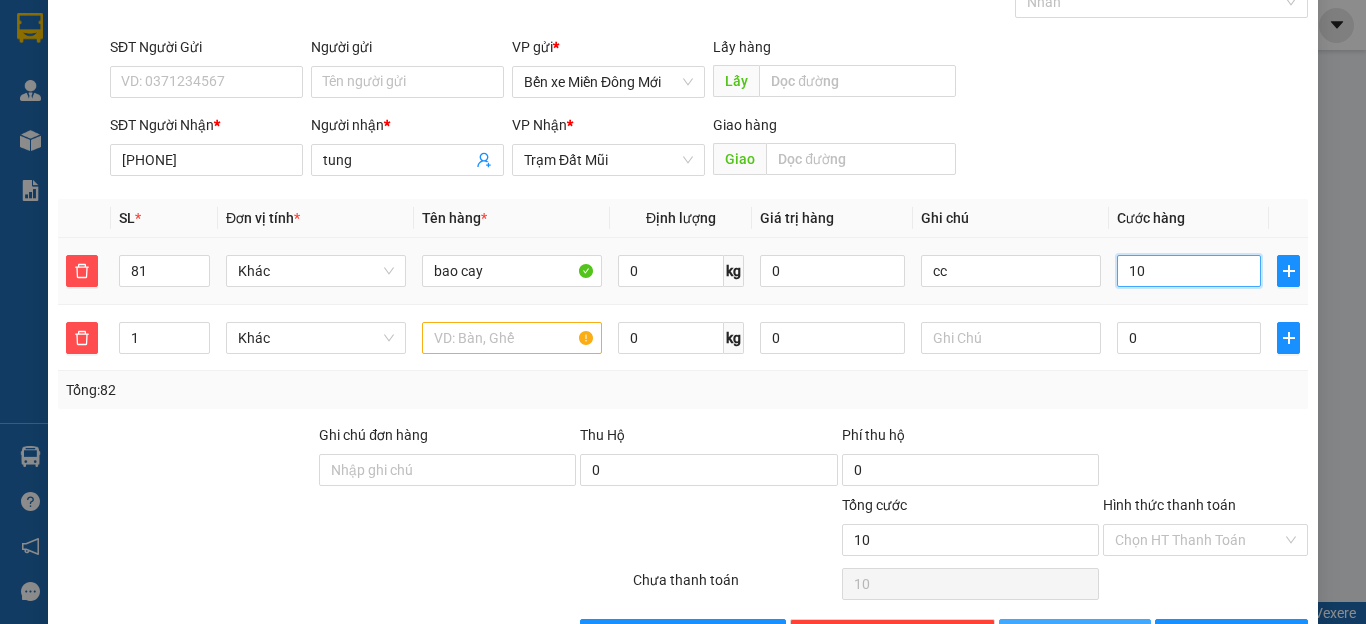 type on "100" 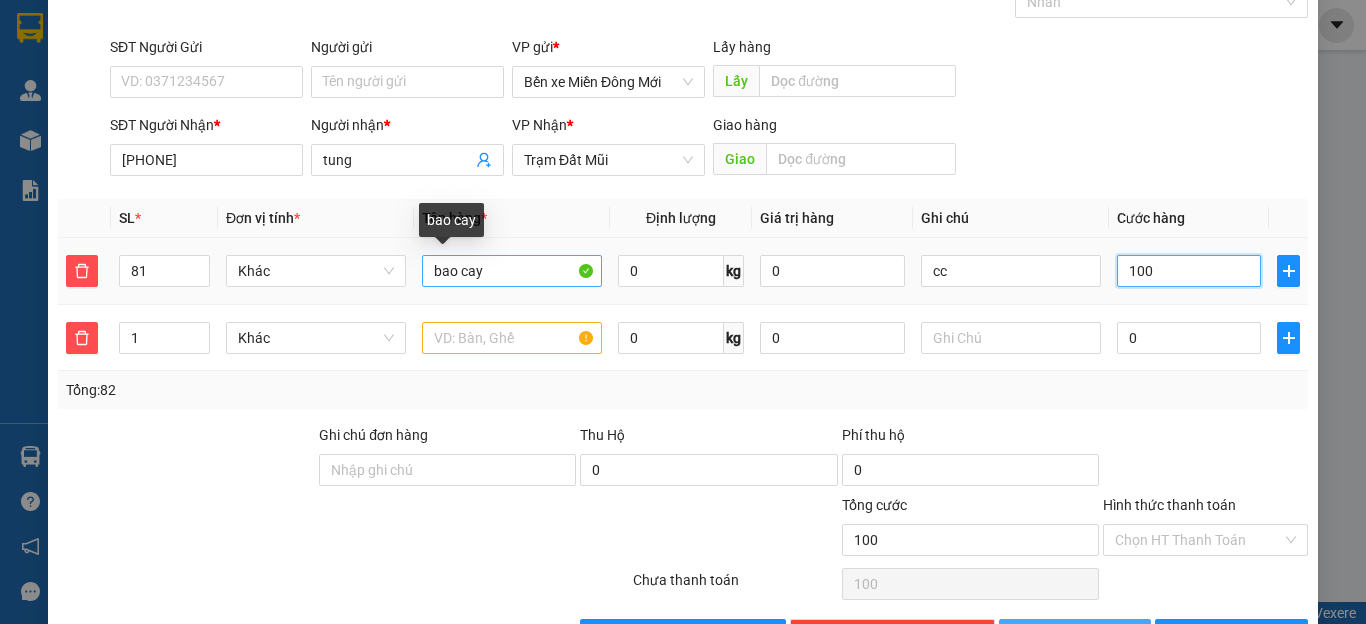 type on "100" 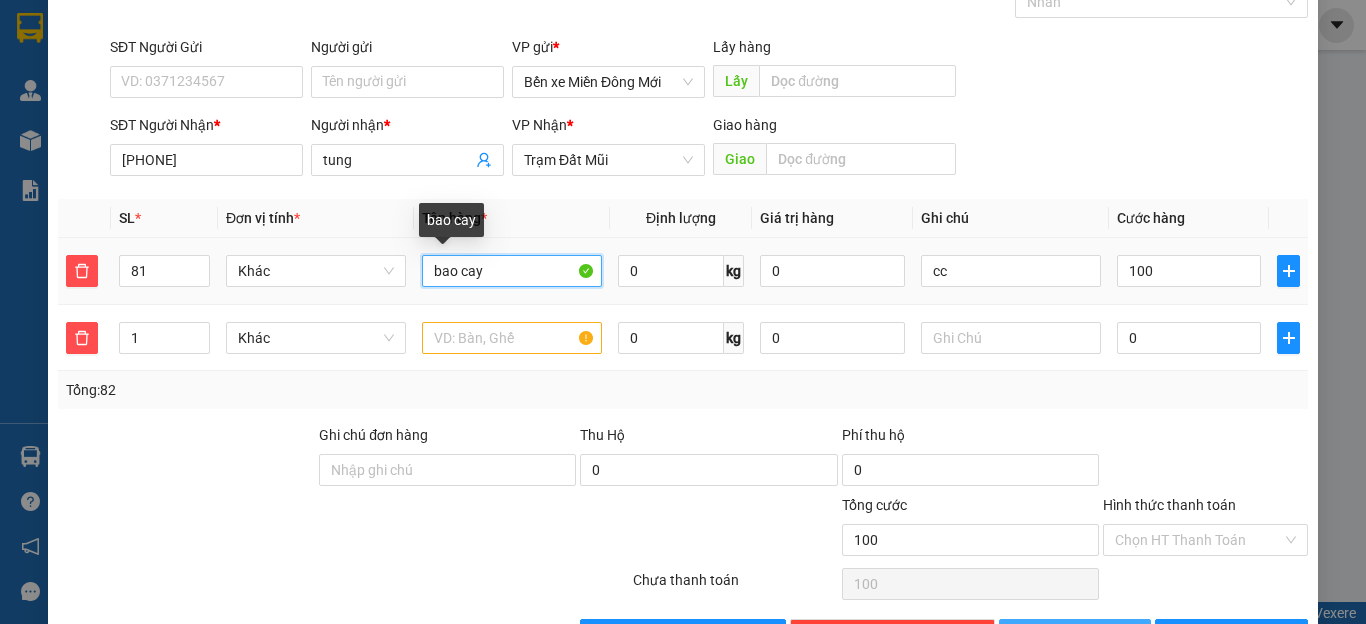 type on "100.000" 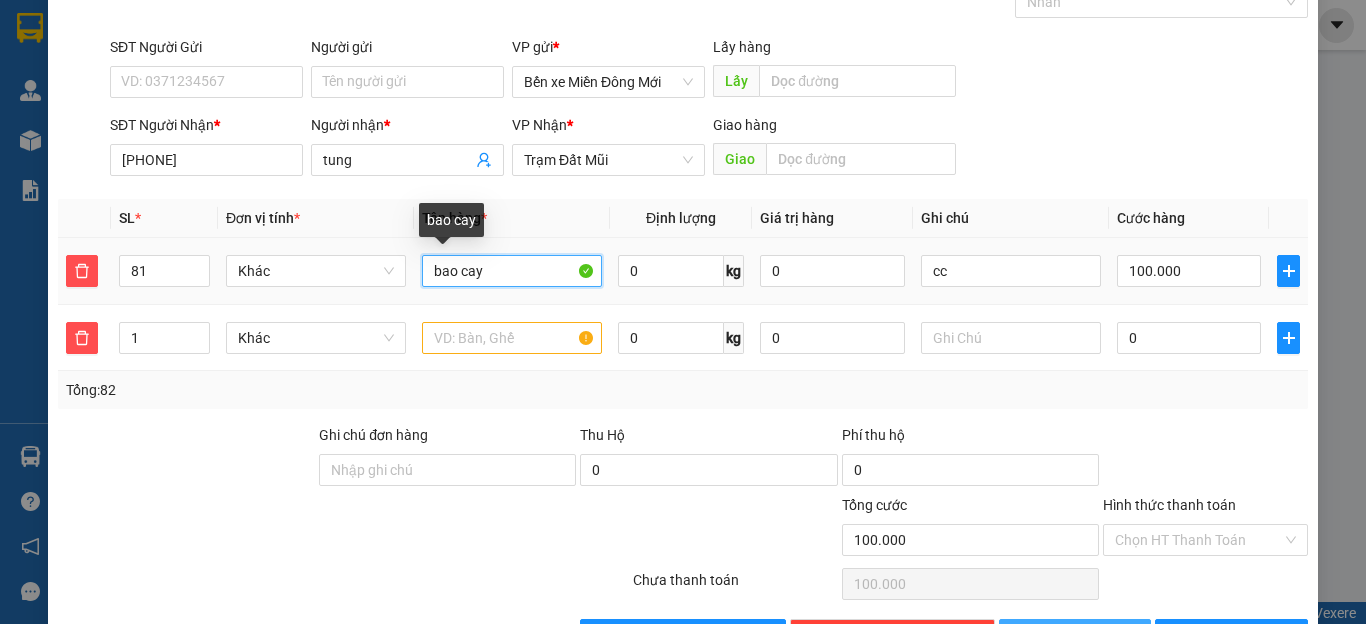 drag, startPoint x: 491, startPoint y: 277, endPoint x: 499, endPoint y: 285, distance: 11.313708 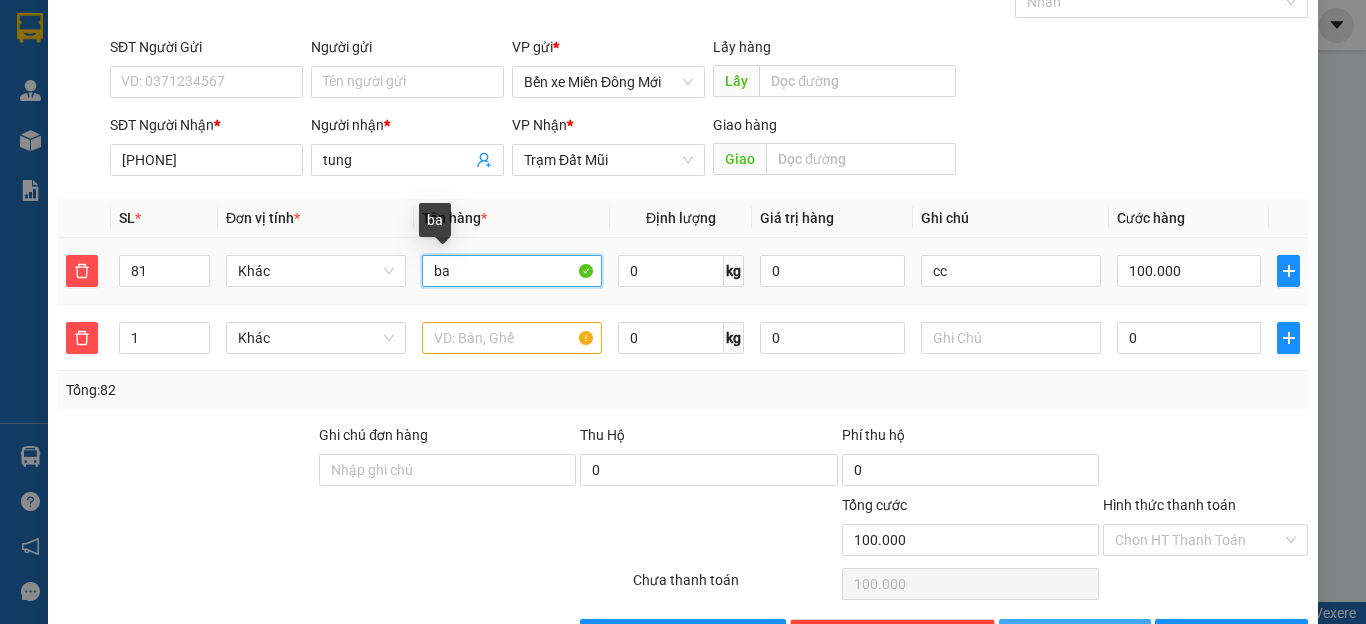 type on "b" 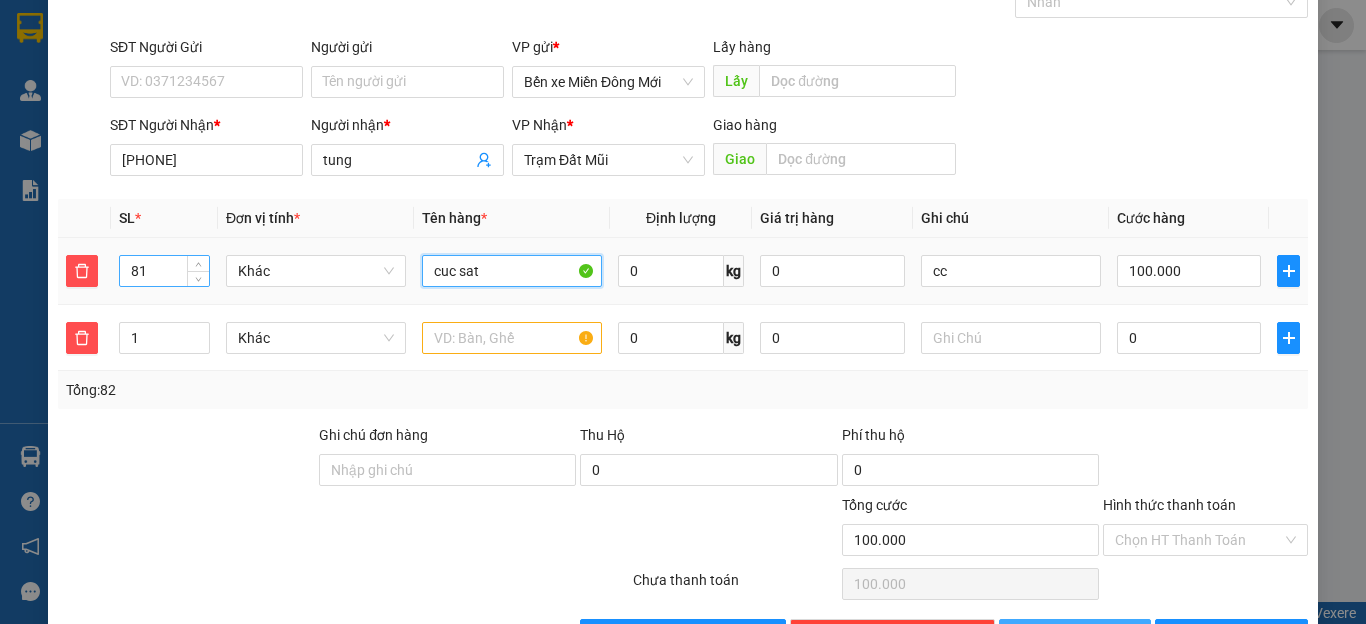 type on "cuc sat" 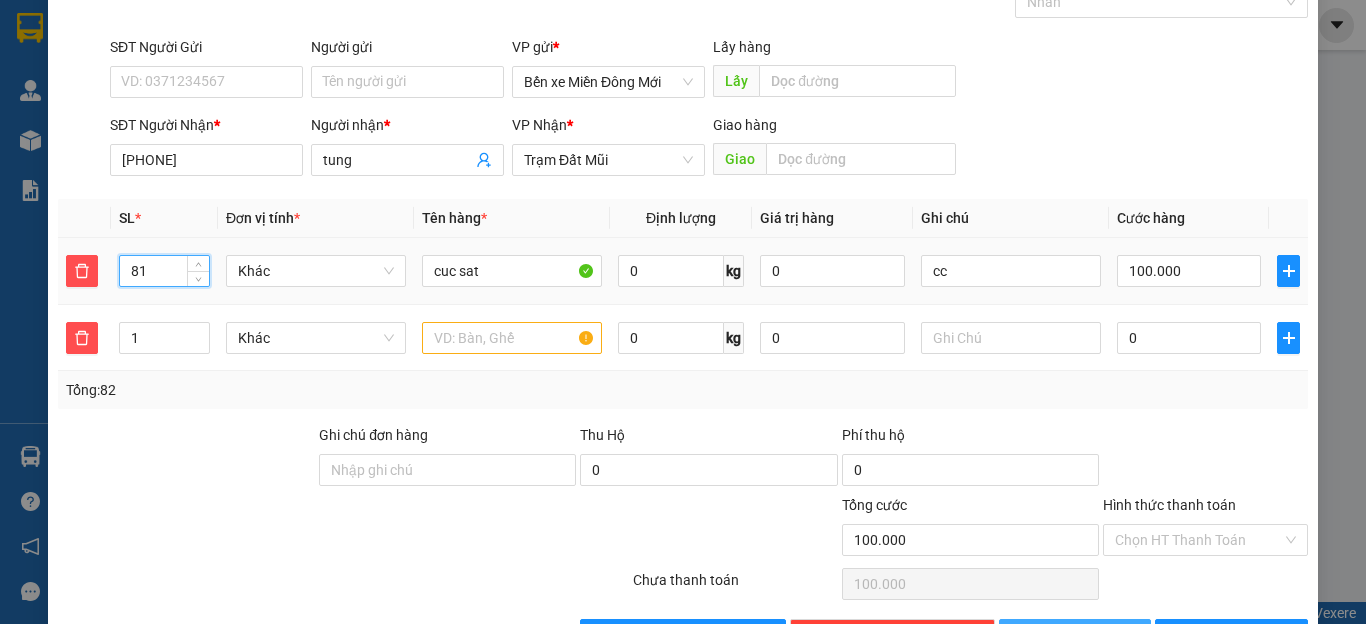 click on "81" at bounding box center [164, 271] 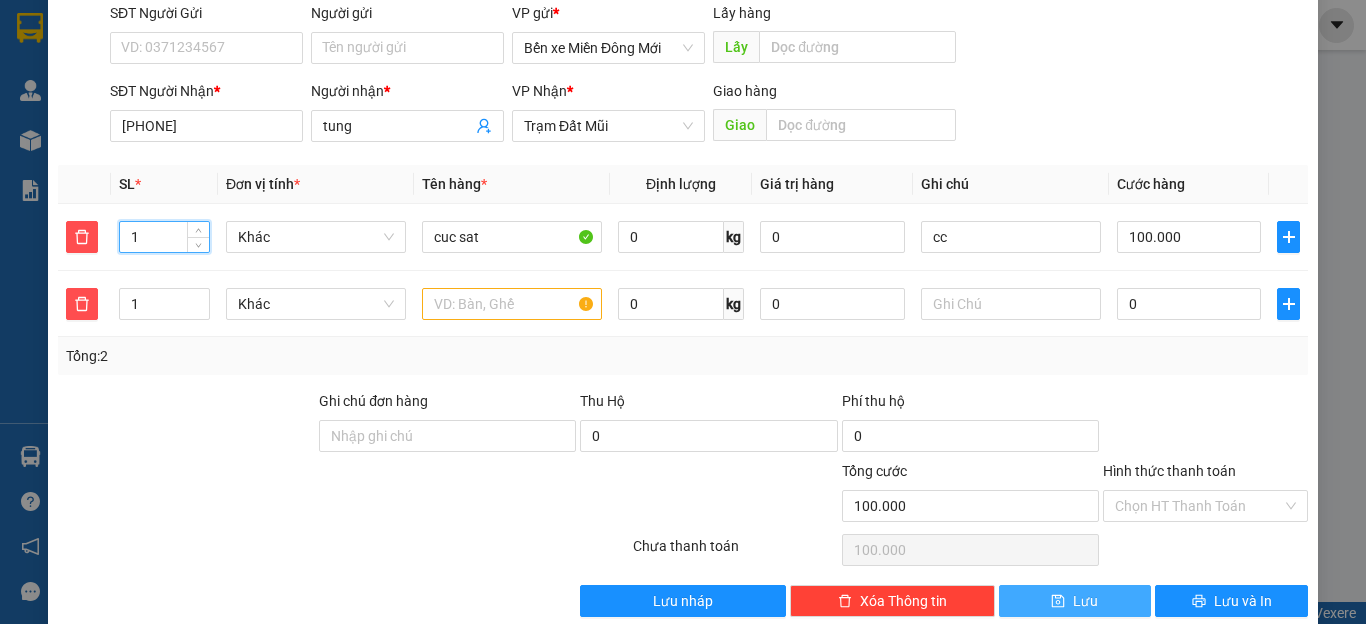 scroll, scrollTop: 182, scrollLeft: 0, axis: vertical 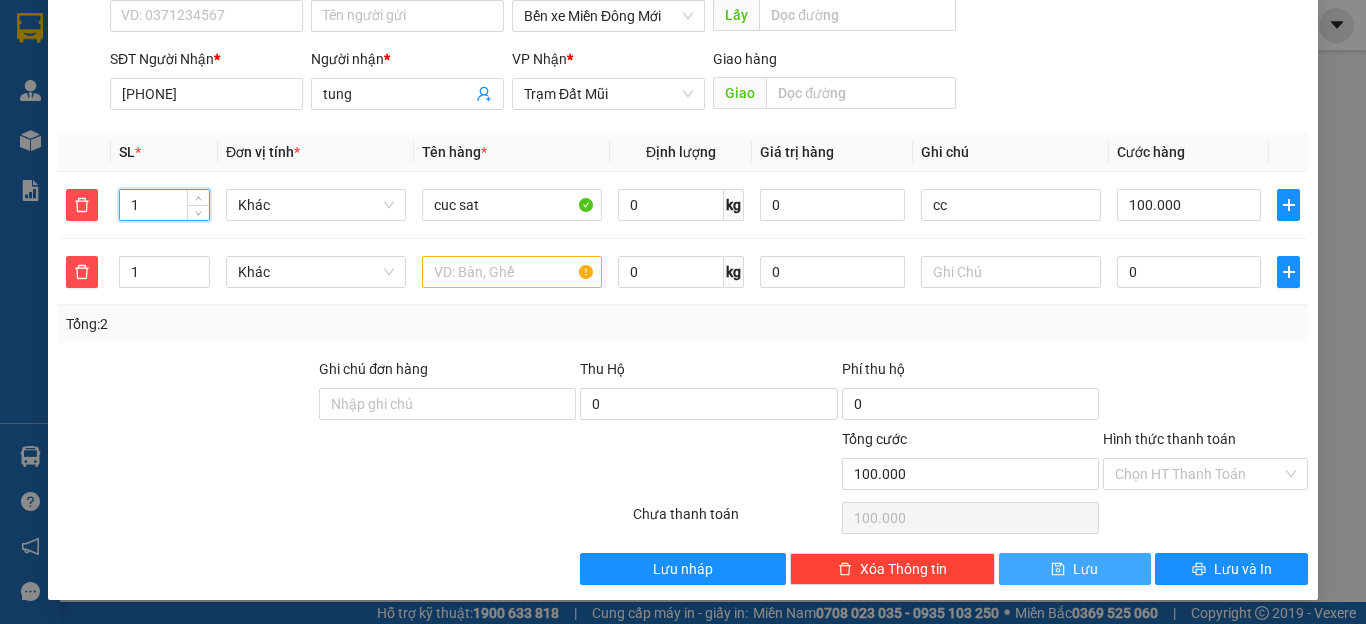 type on "1" 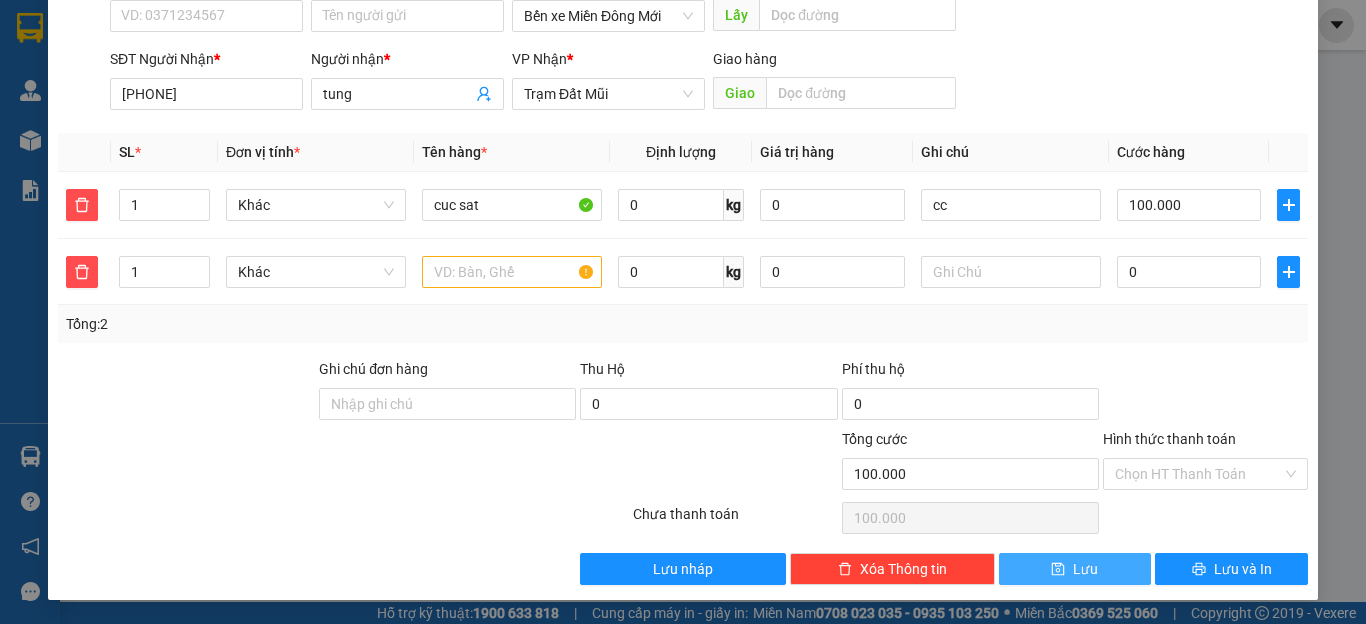 click on "Lưu" at bounding box center [1075, 569] 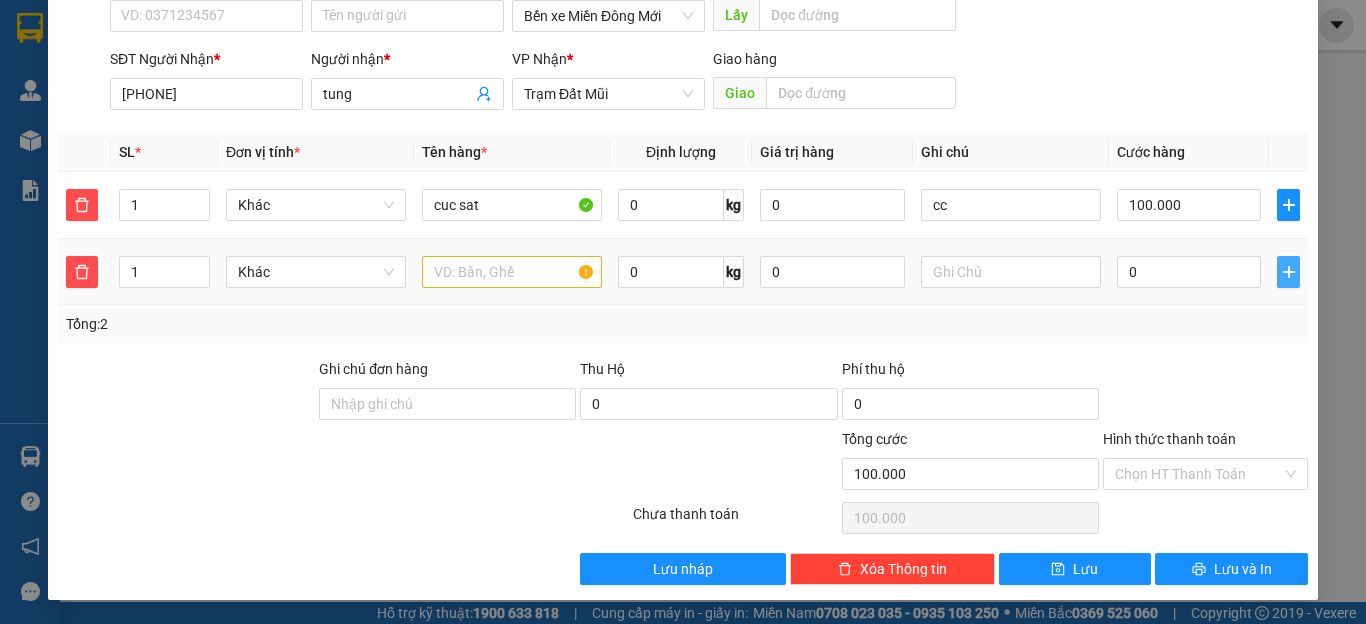 click 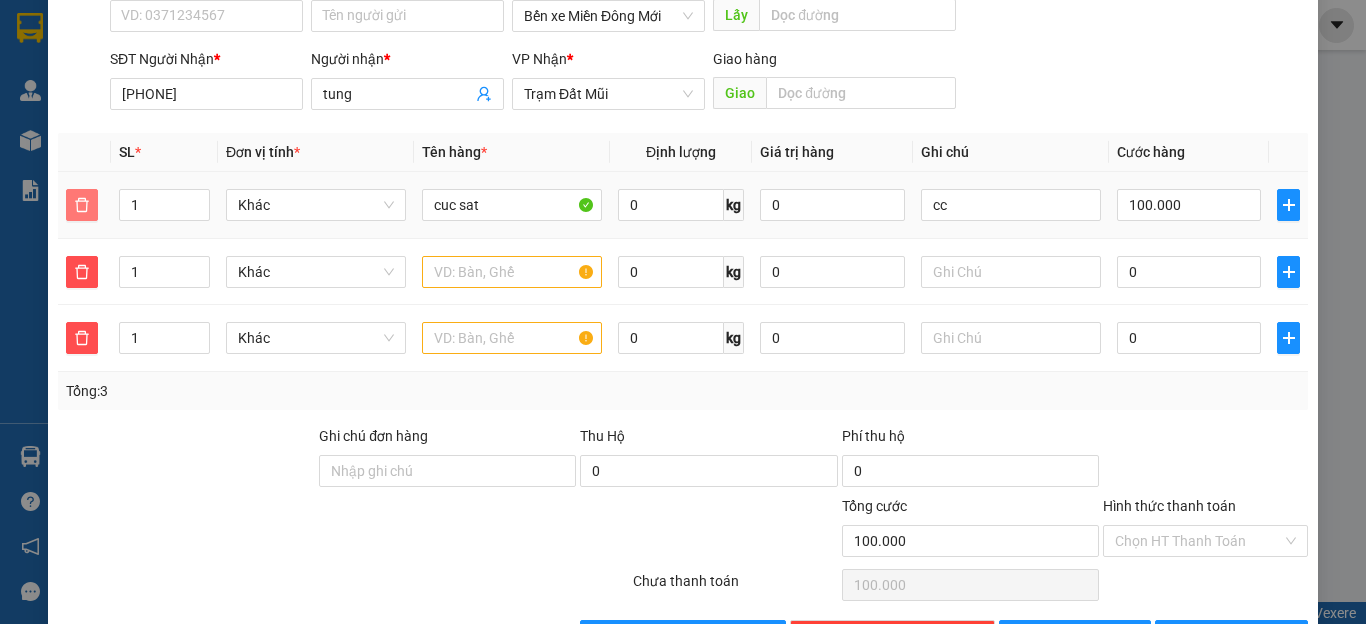 click 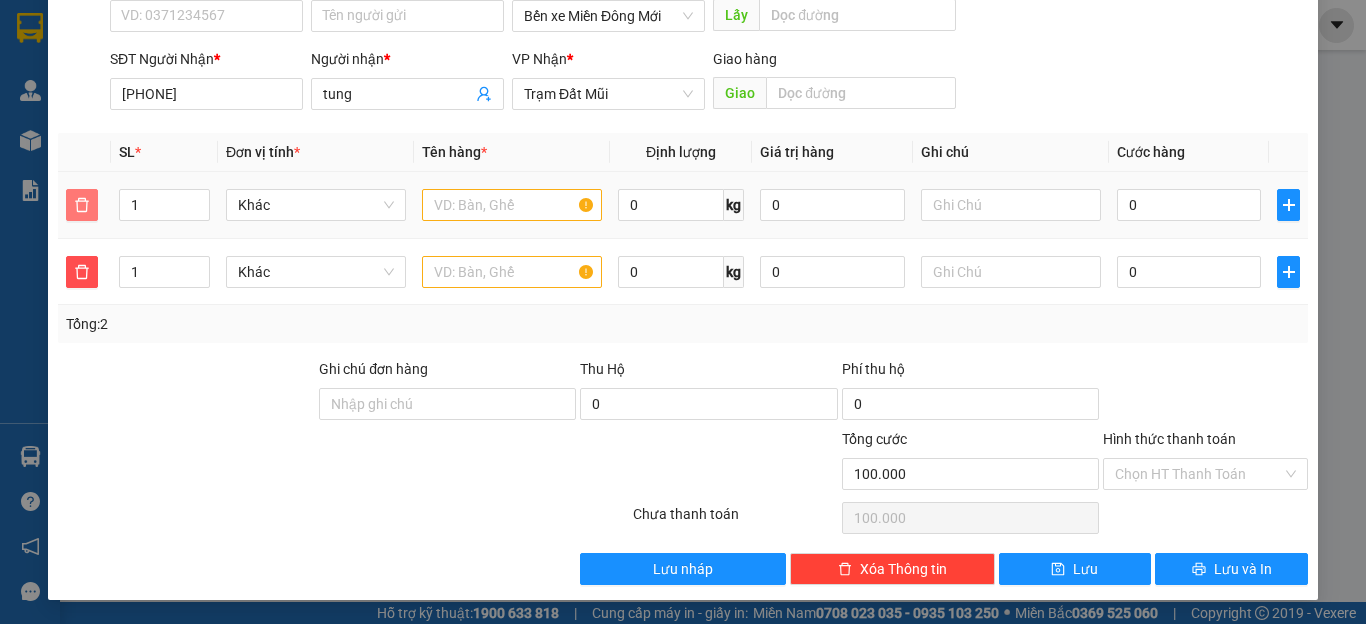 type on "0" 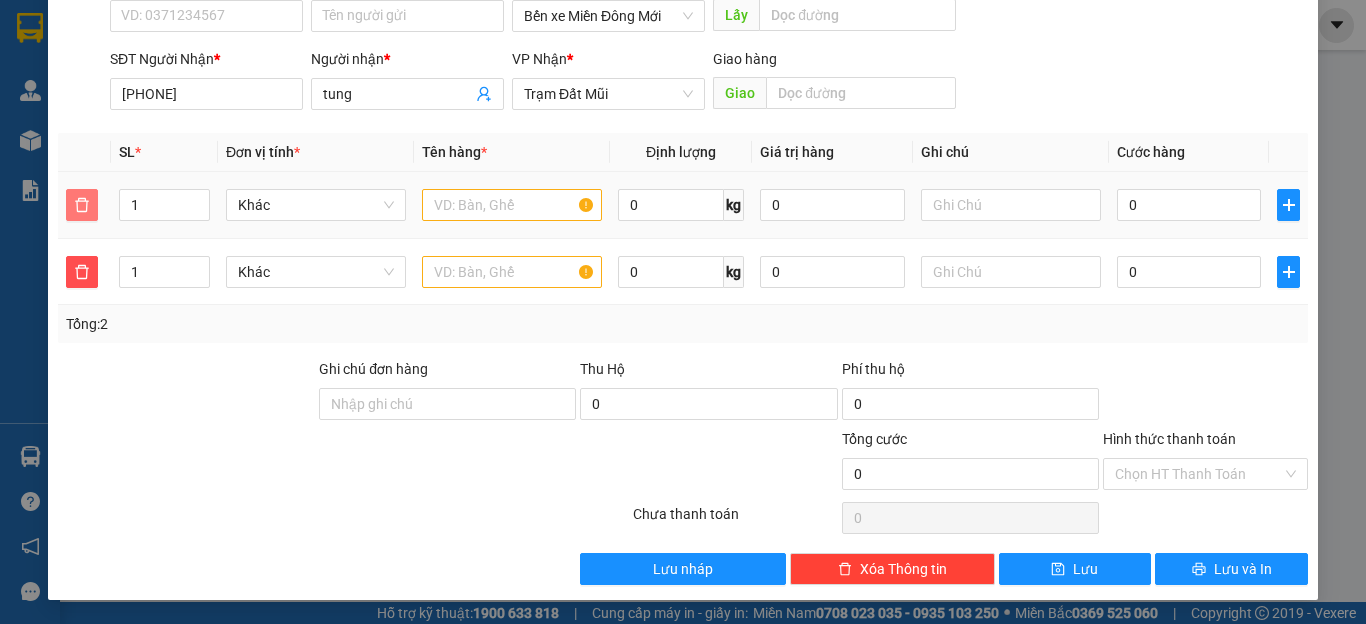 click 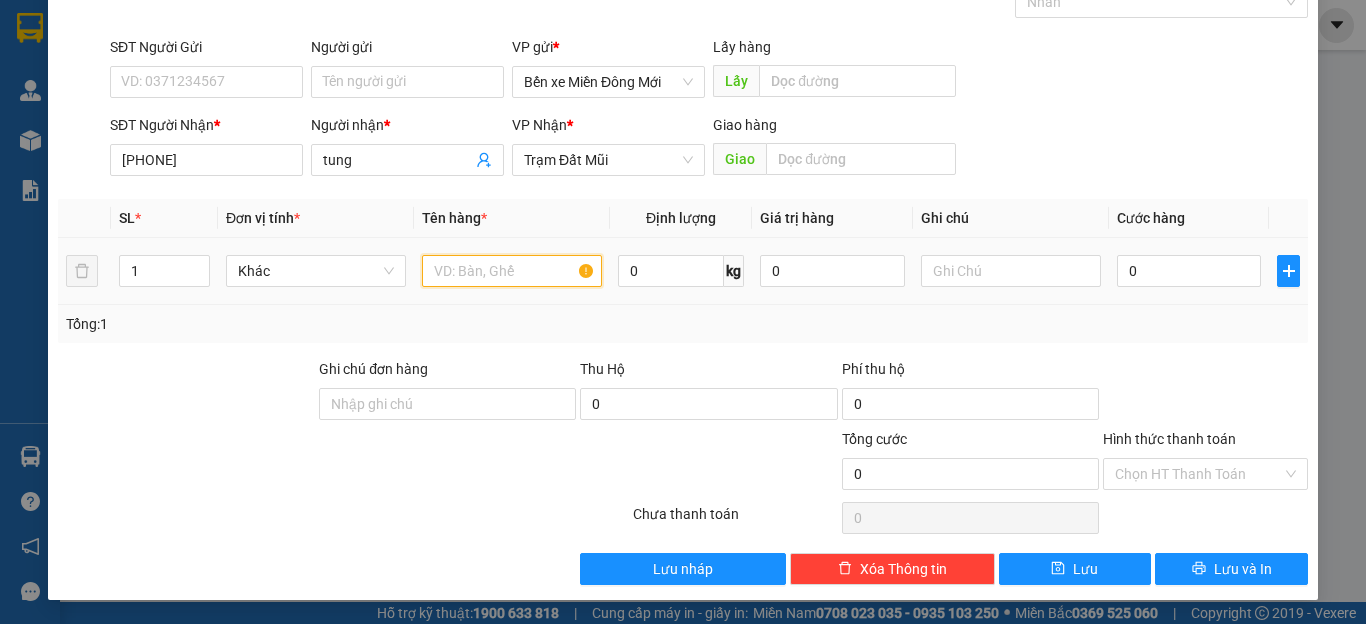 click at bounding box center (512, 271) 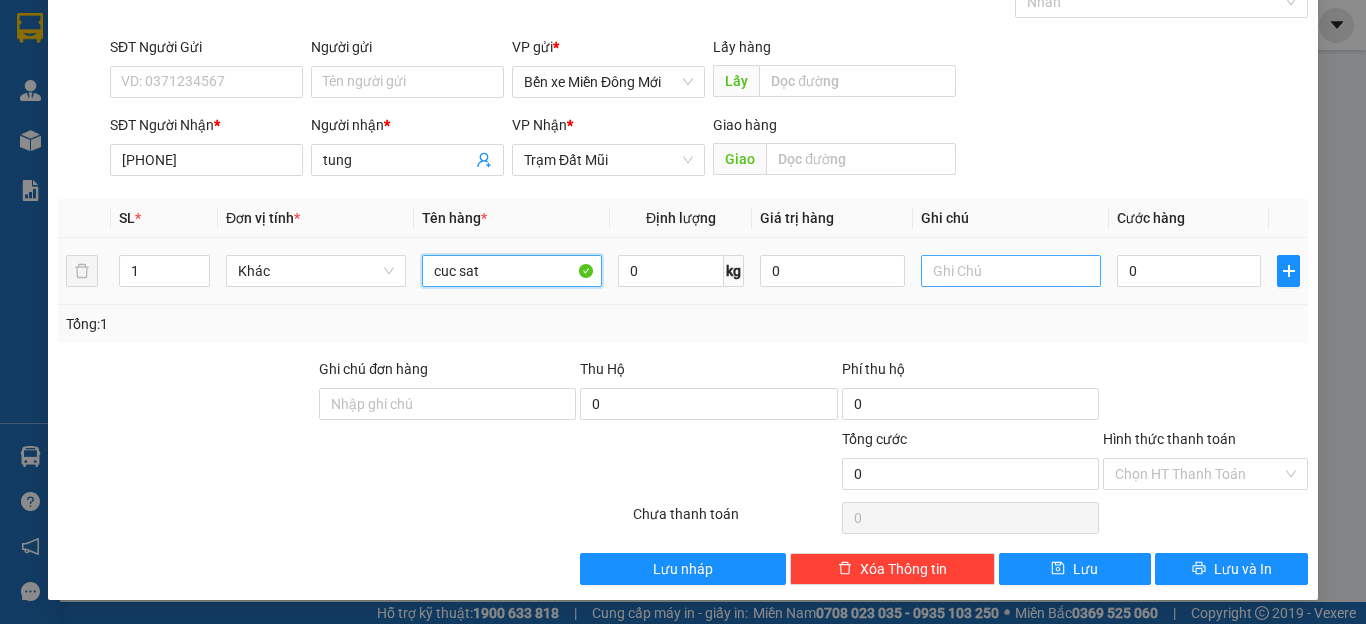 type on "cuc sat" 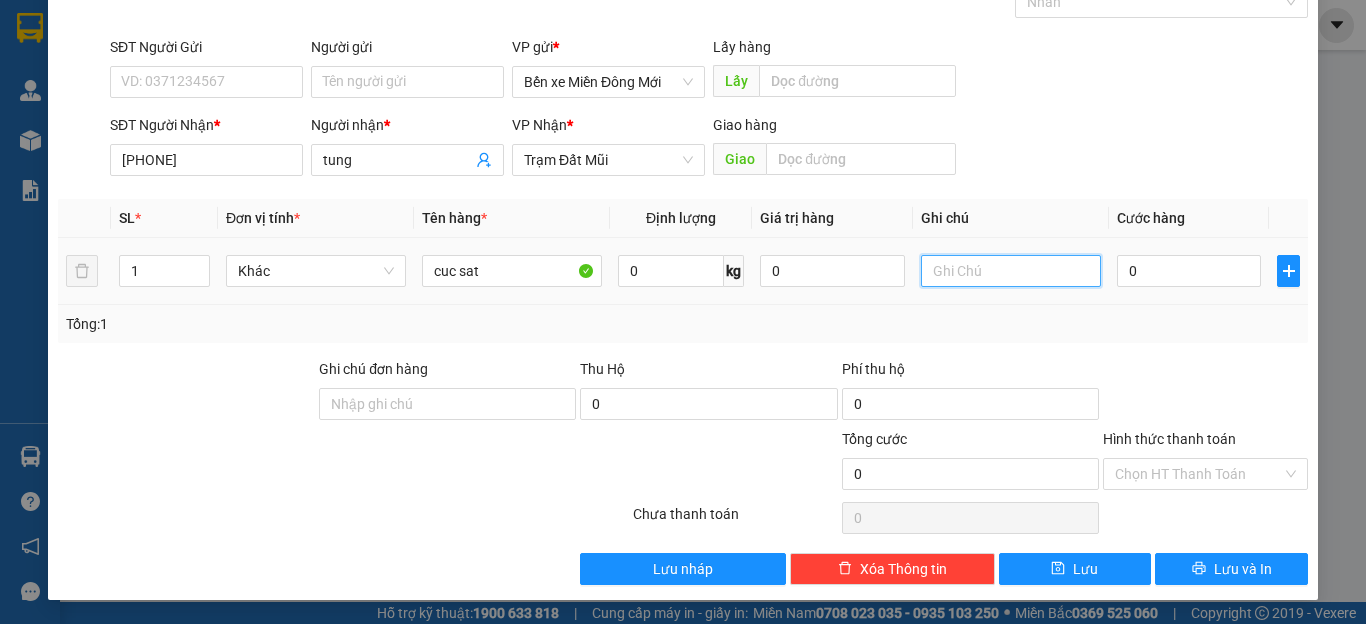 click at bounding box center [1011, 271] 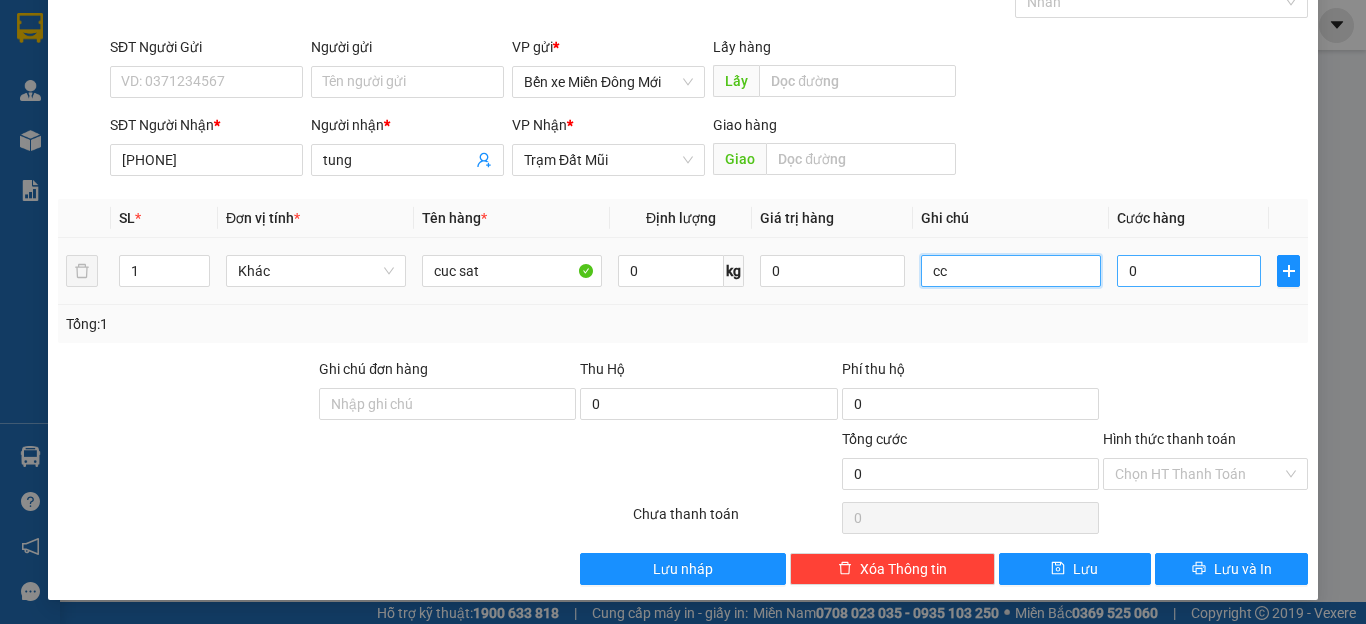 type on "cc" 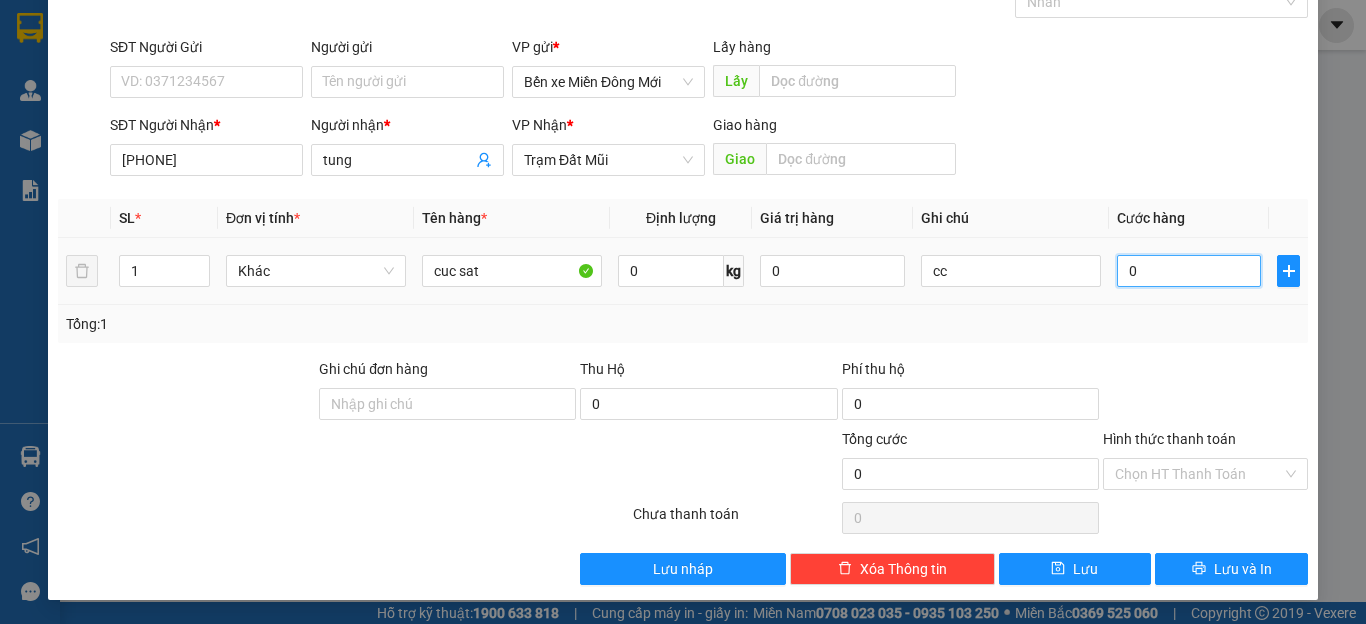 type on "1" 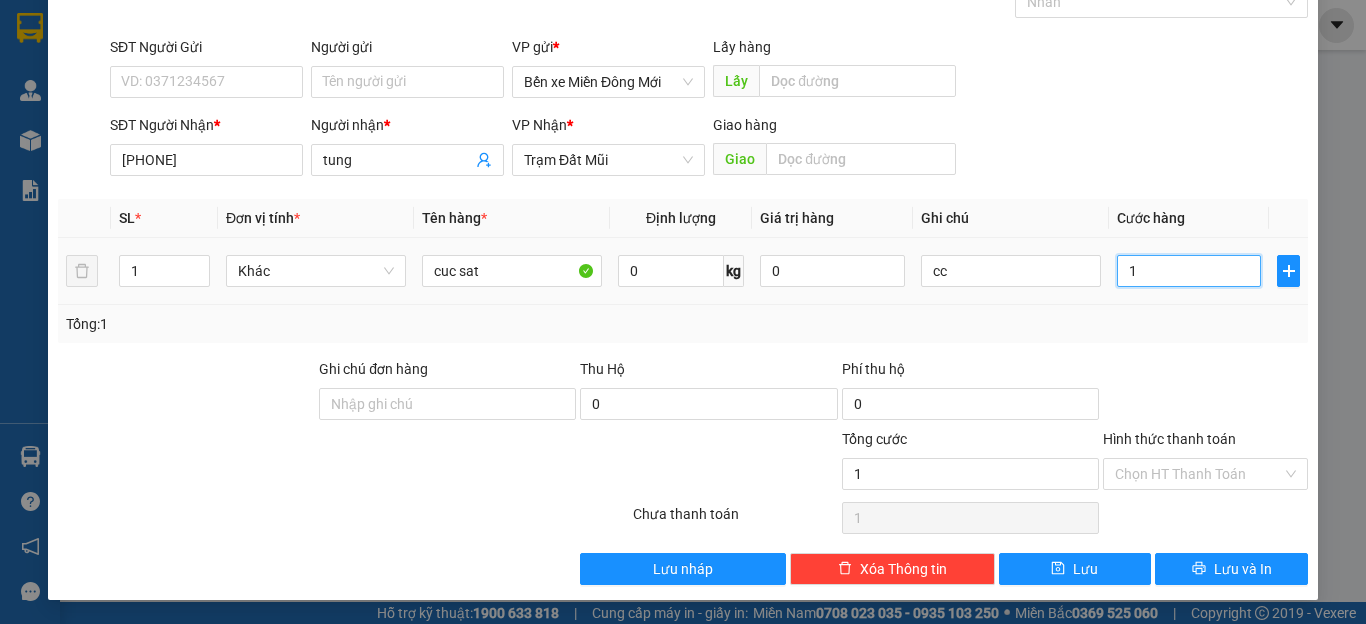 type on "10" 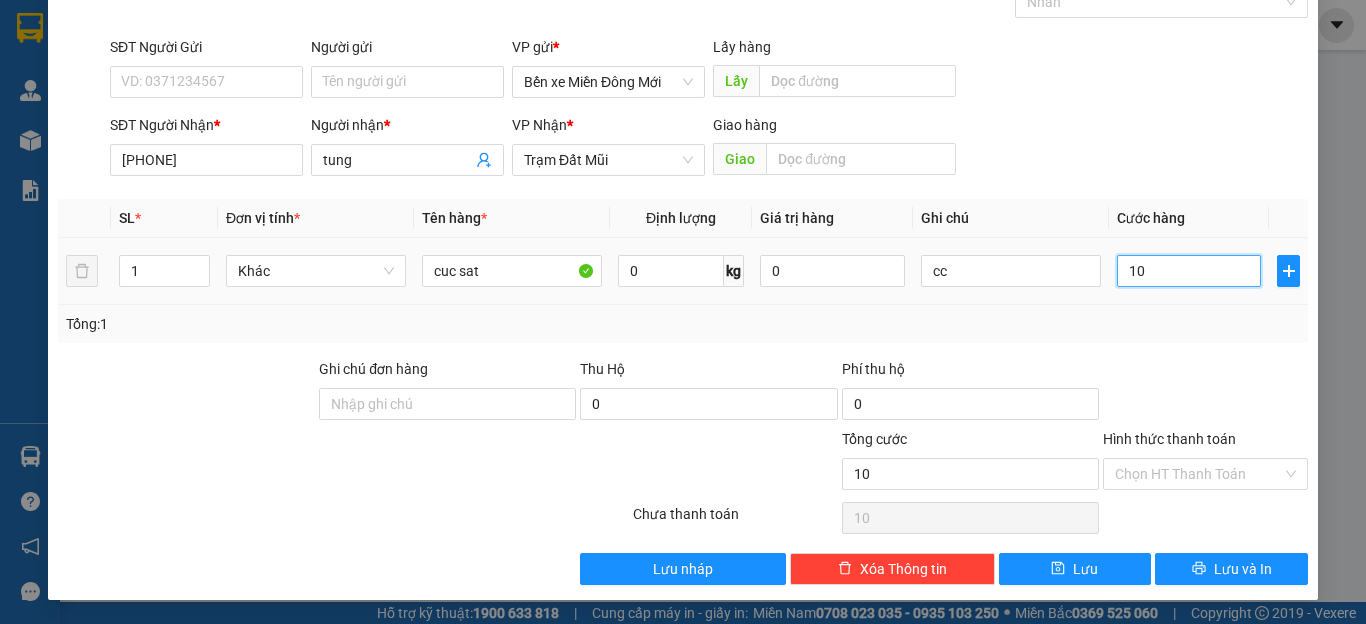 type on "100" 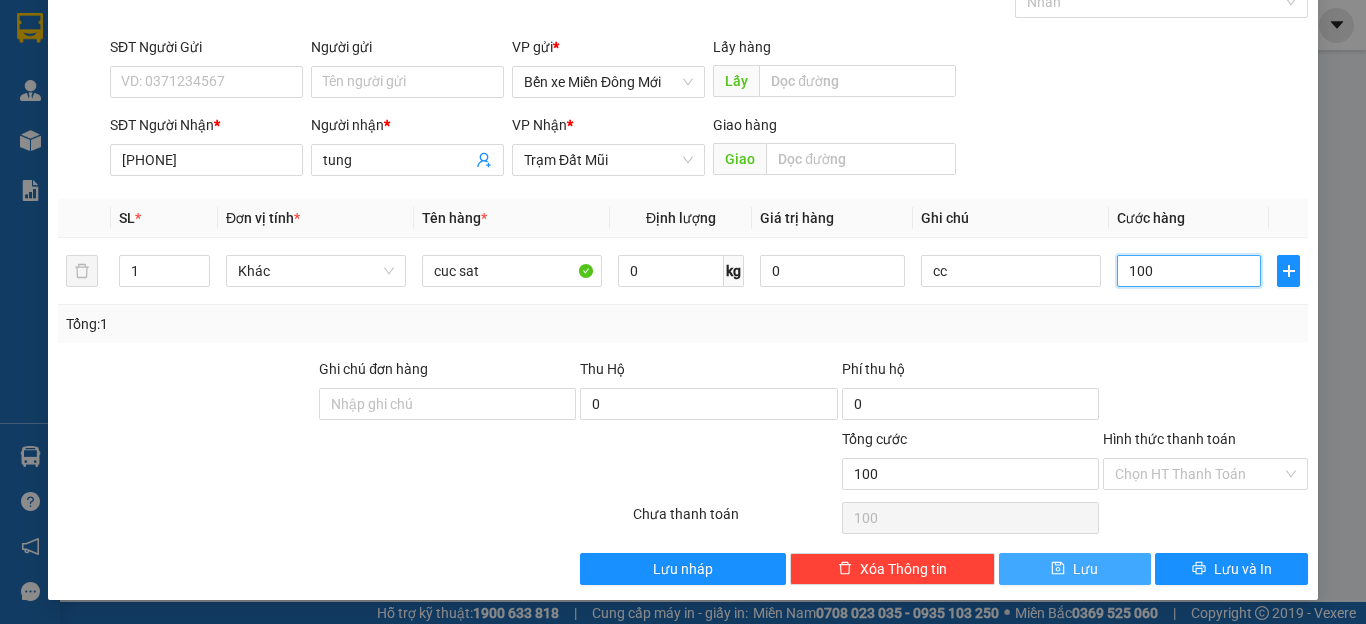 type on "100" 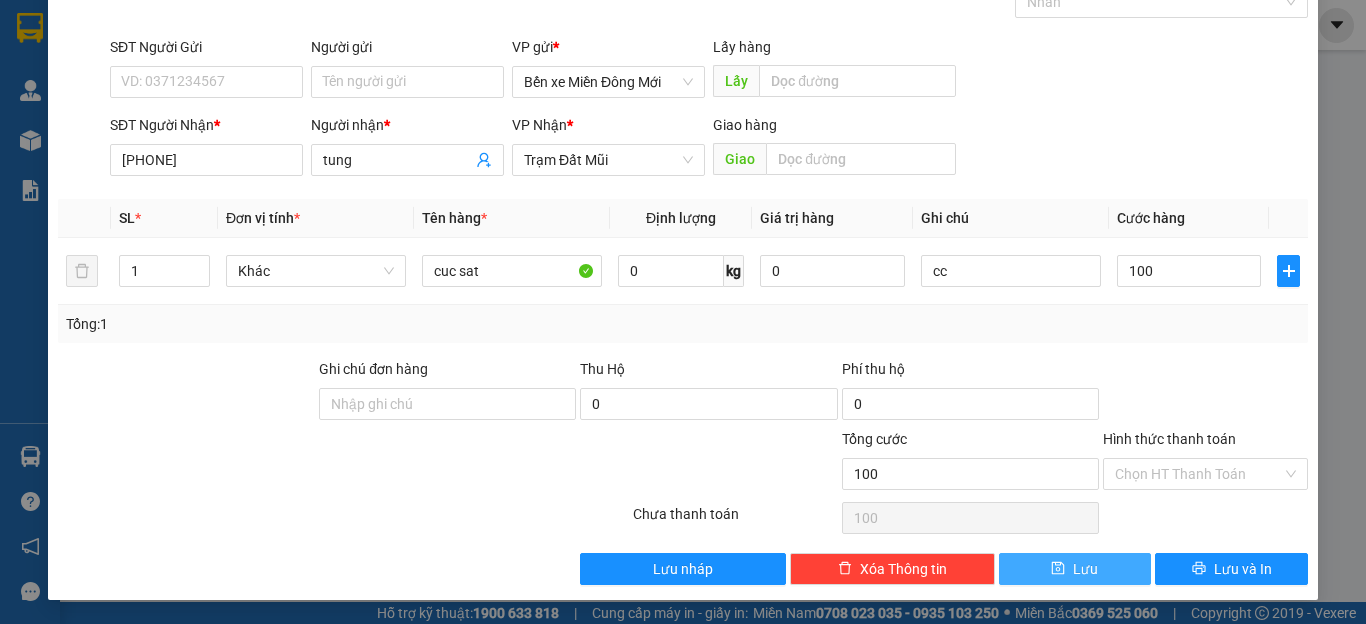 click on "Lưu" at bounding box center [1085, 569] 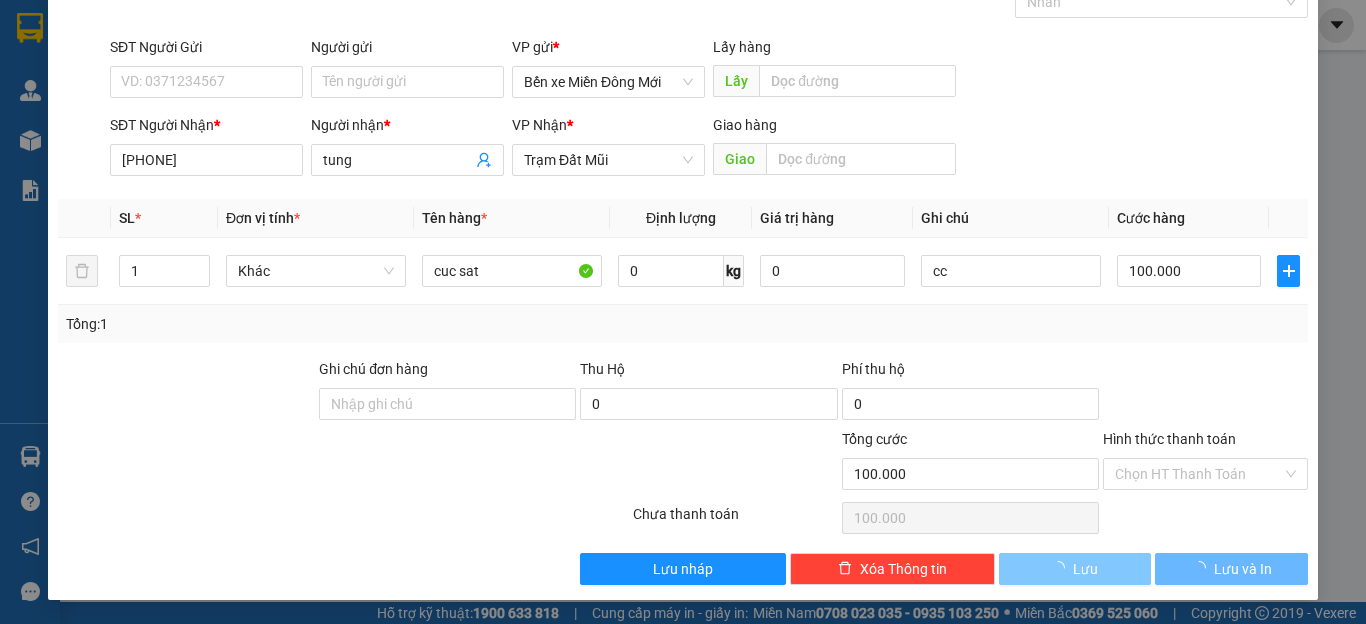 type 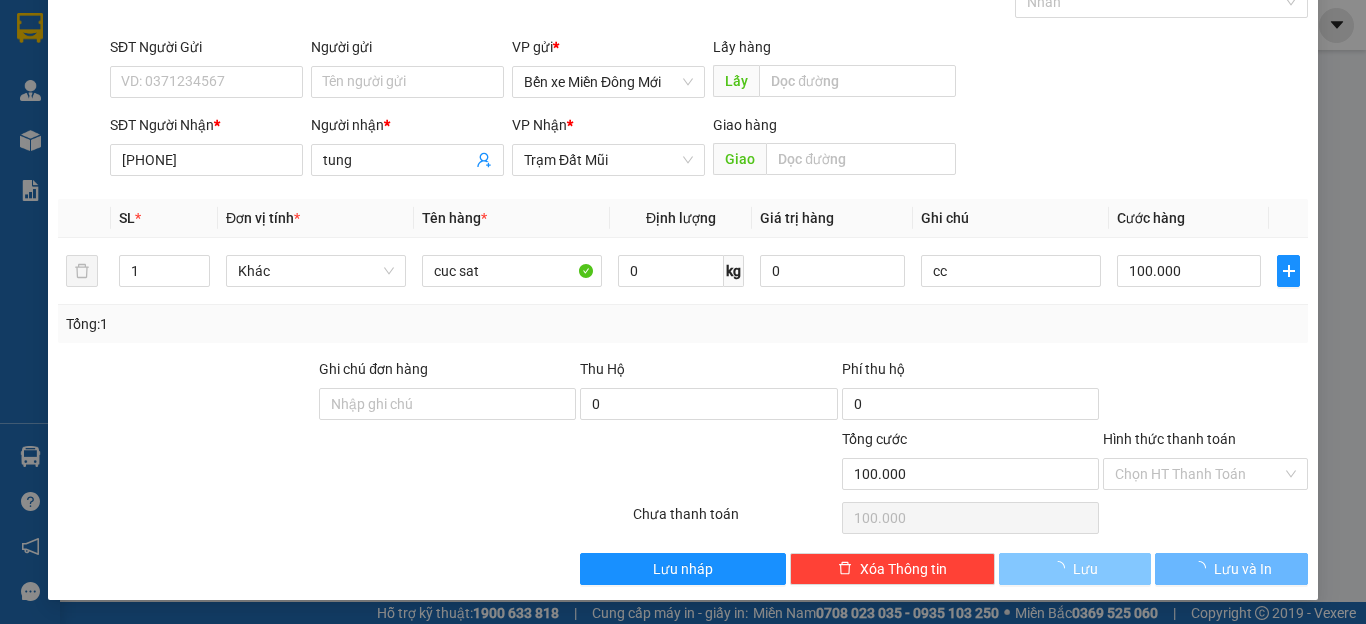 type 